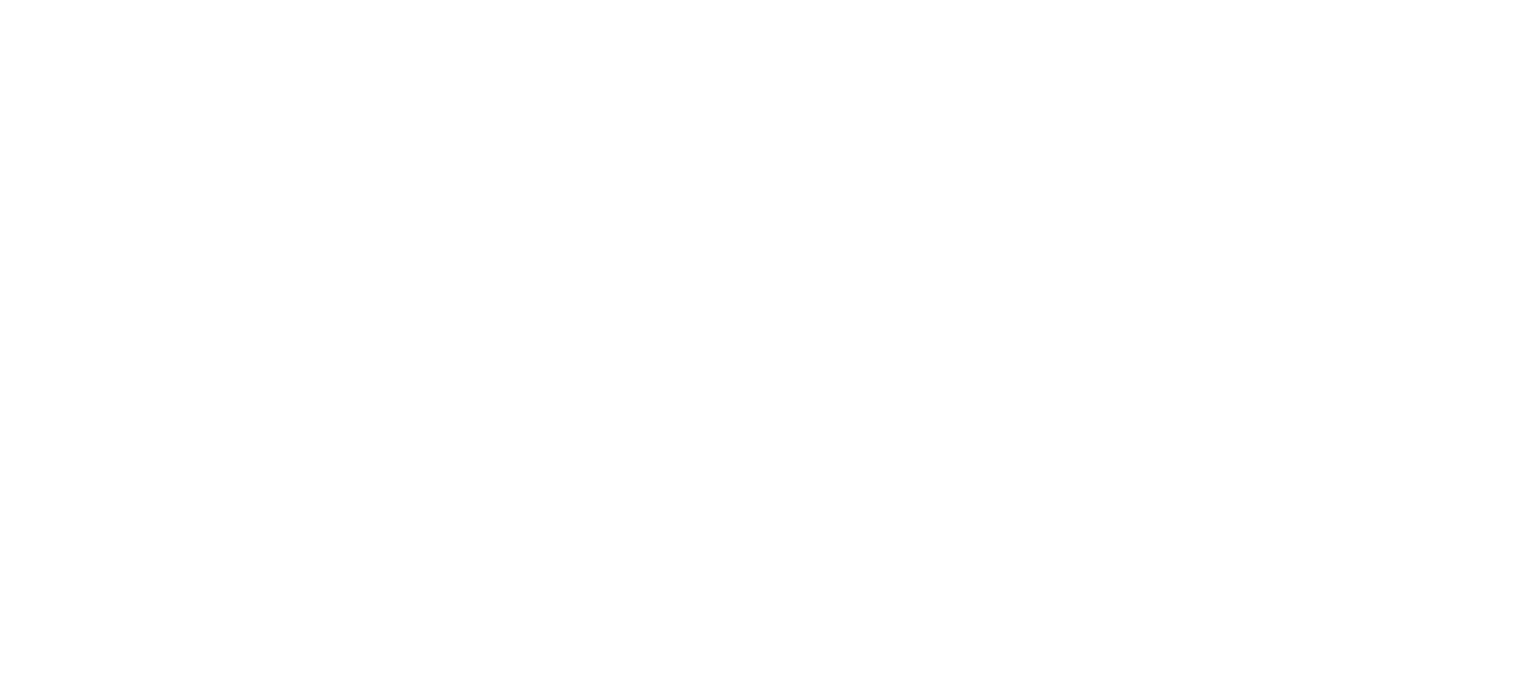 scroll, scrollTop: 0, scrollLeft: 0, axis: both 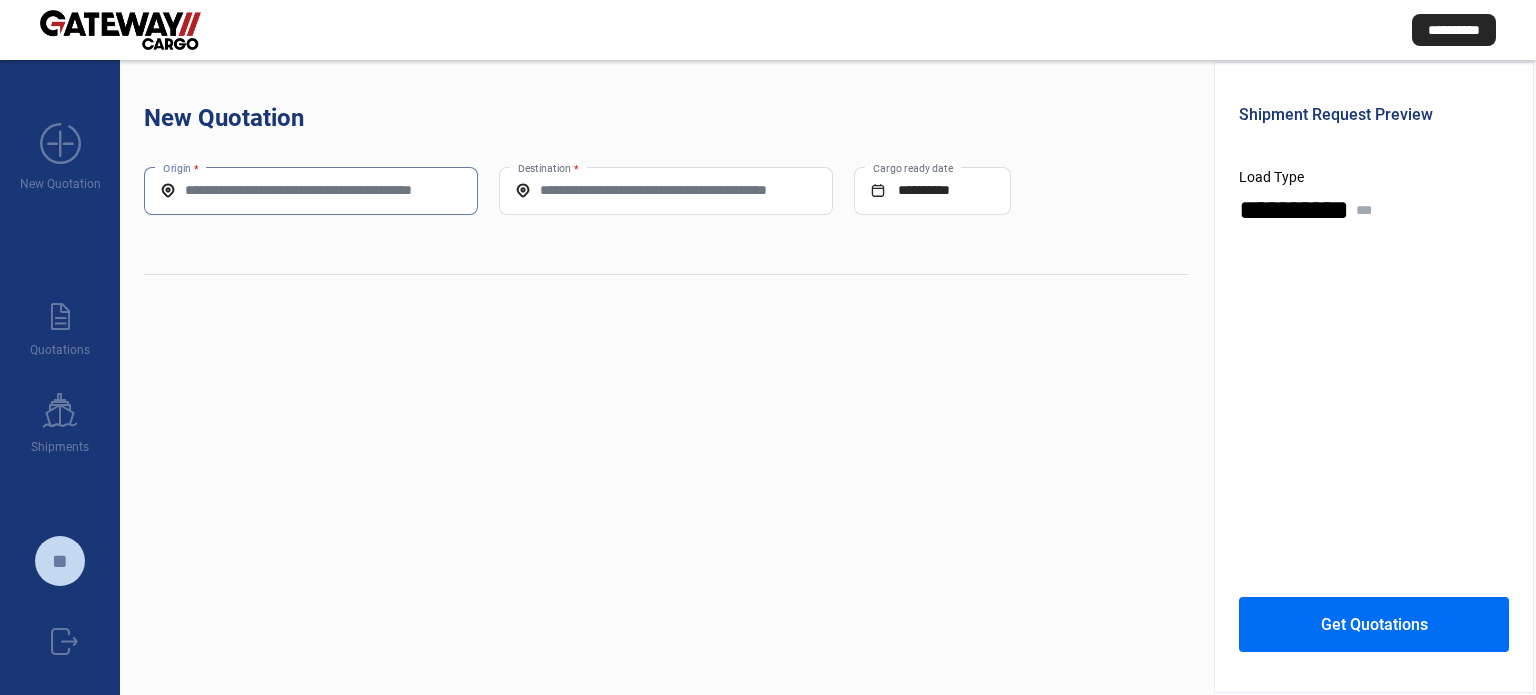 click on "Origin *" at bounding box center (311, 190) 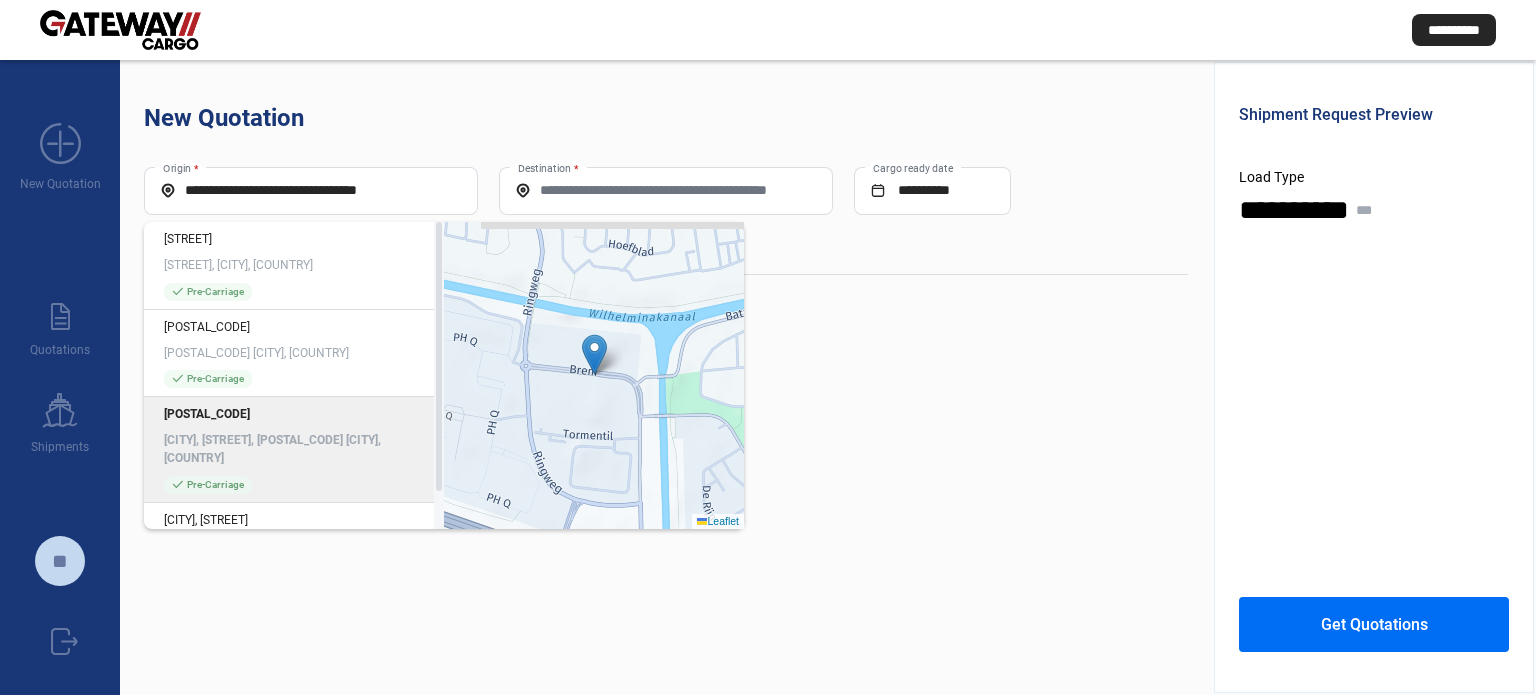 click on "[STREET], [POSTAL_CODE] [CITY], [COUNTRY]" 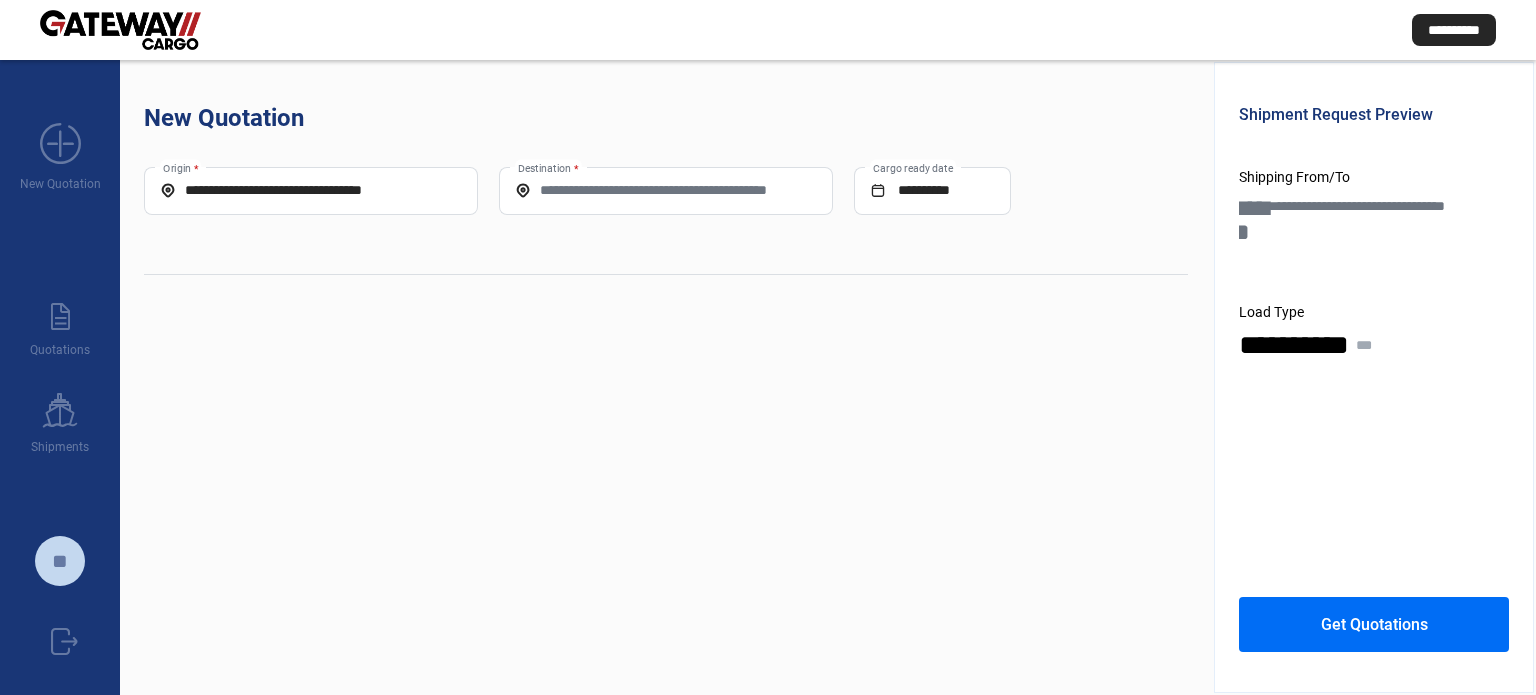 click on "Destination *" at bounding box center [666, 190] 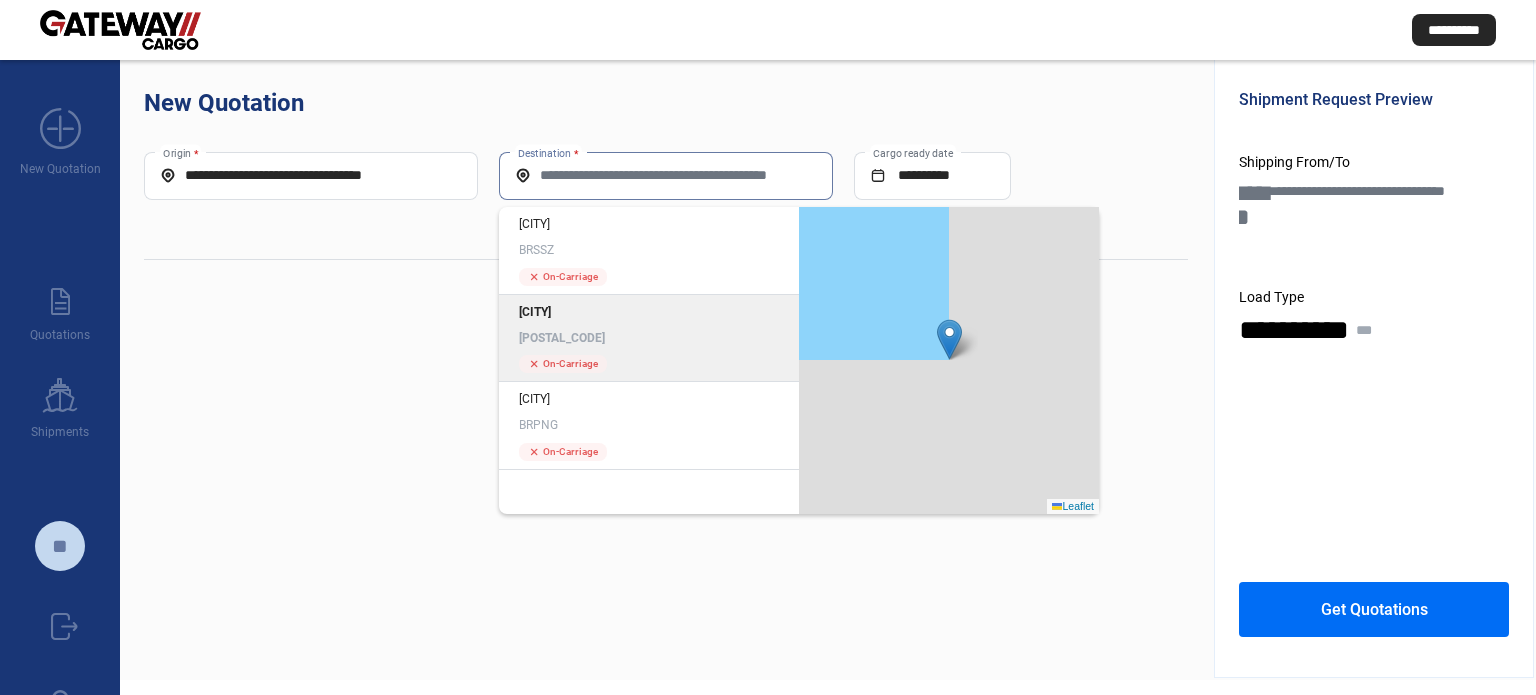 scroll, scrollTop: 0, scrollLeft: 0, axis: both 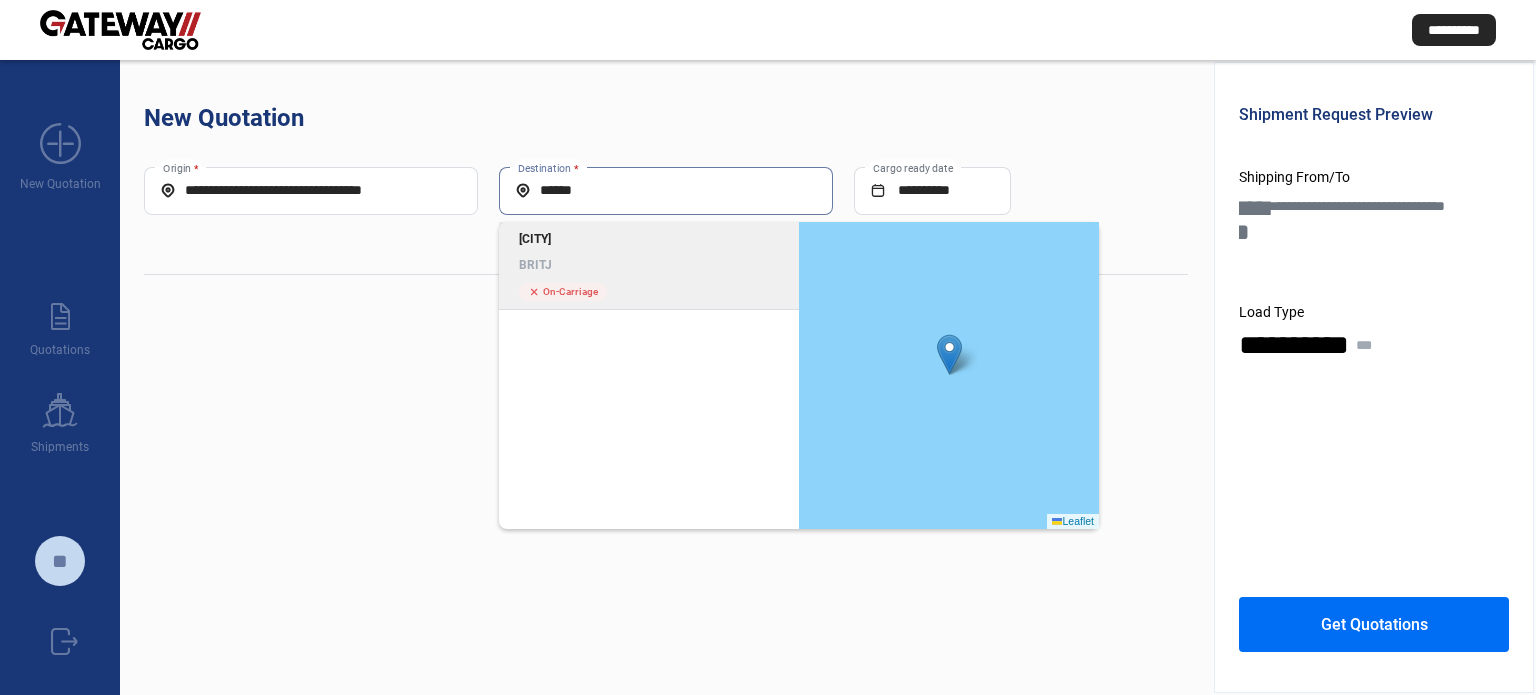 click on "Itajai BRITJ" 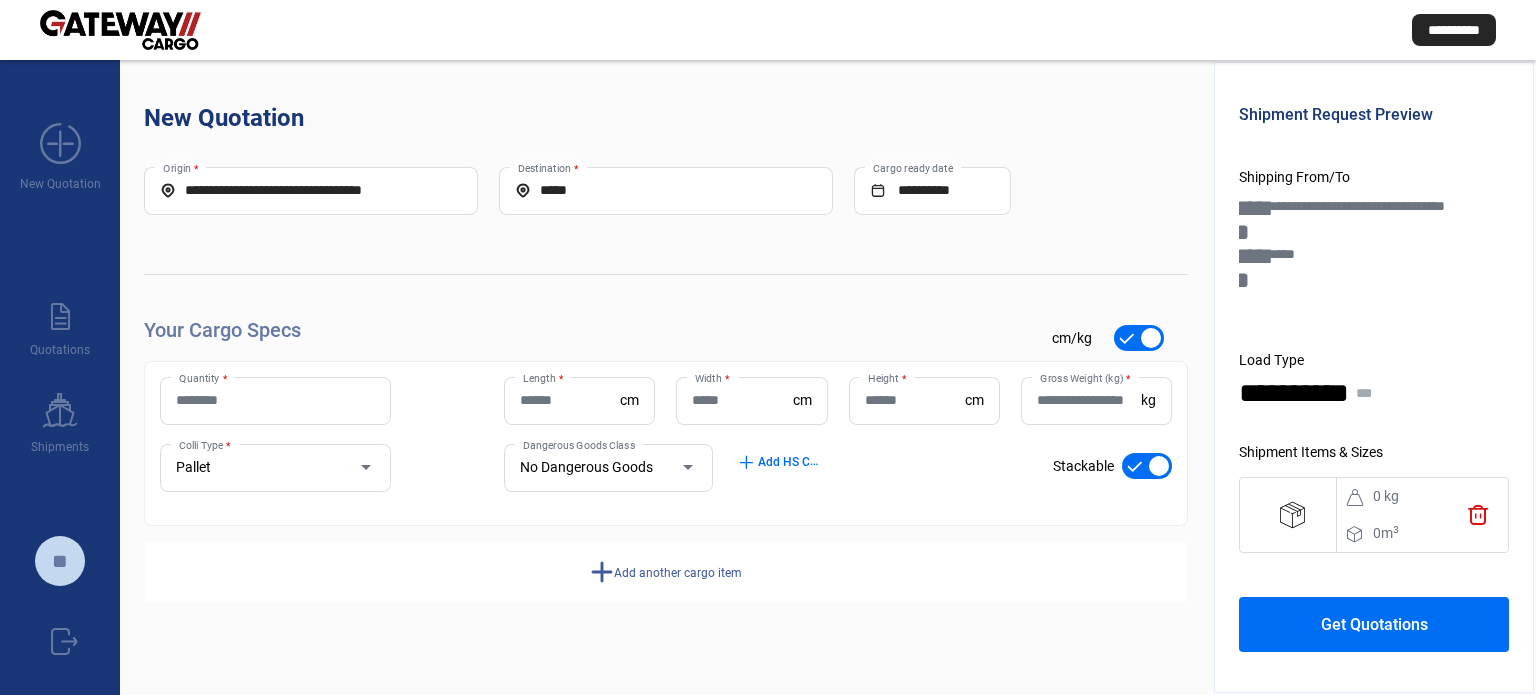 click on "Quantity *" at bounding box center [275, 400] 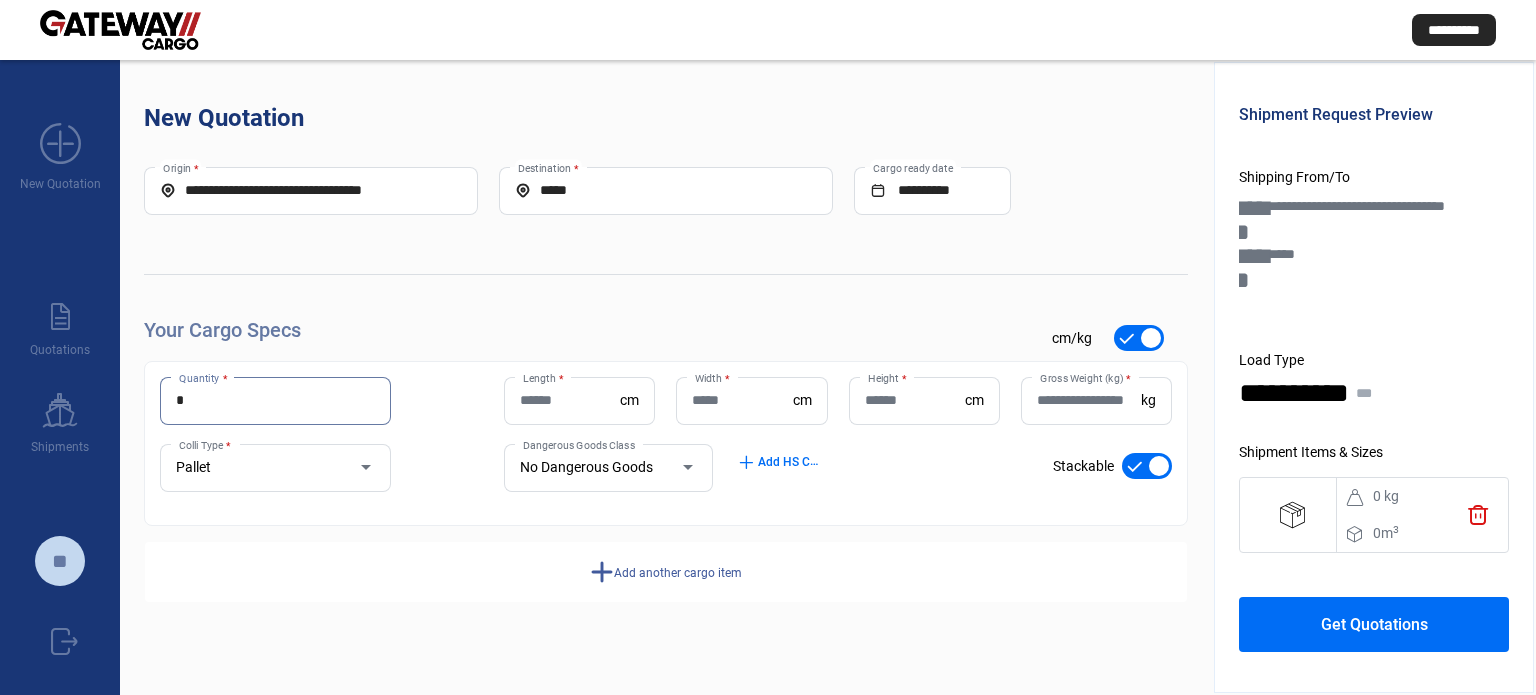 type on "*" 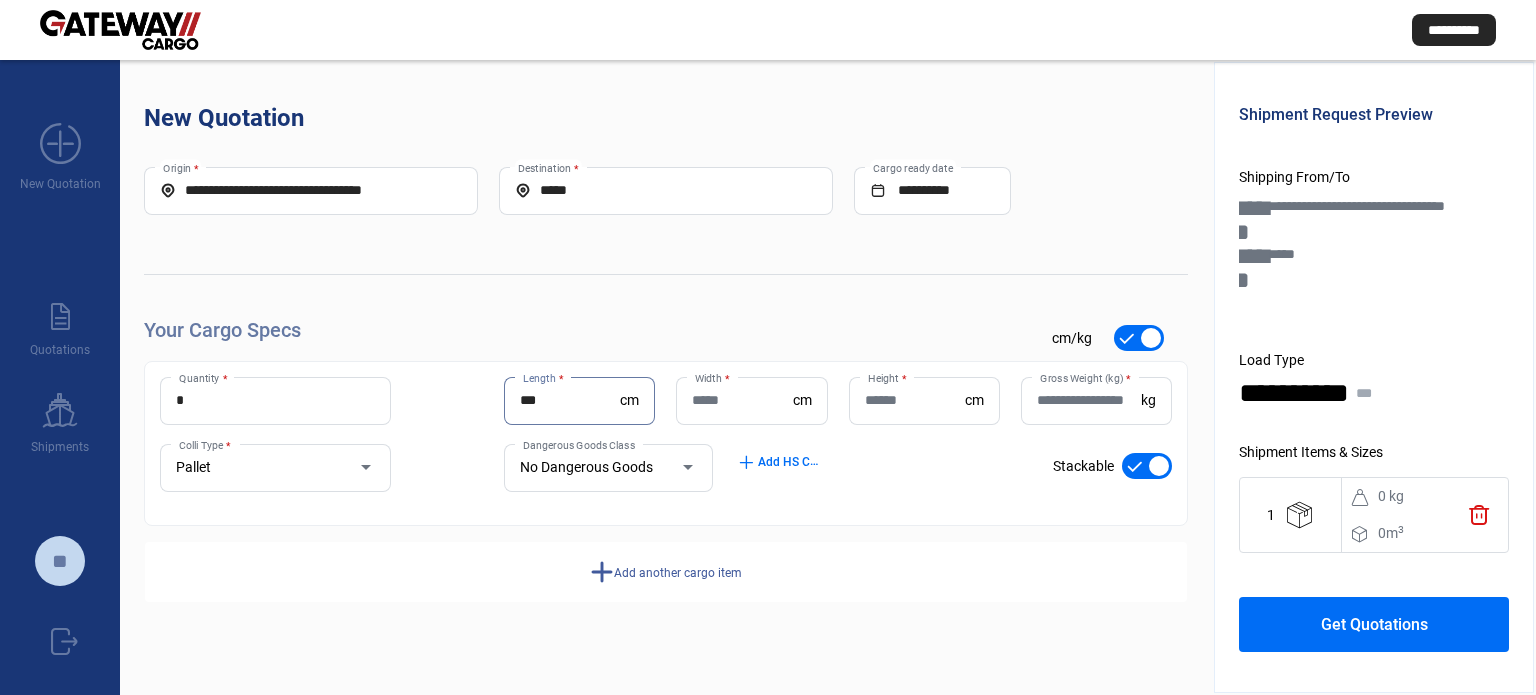 type on "***" 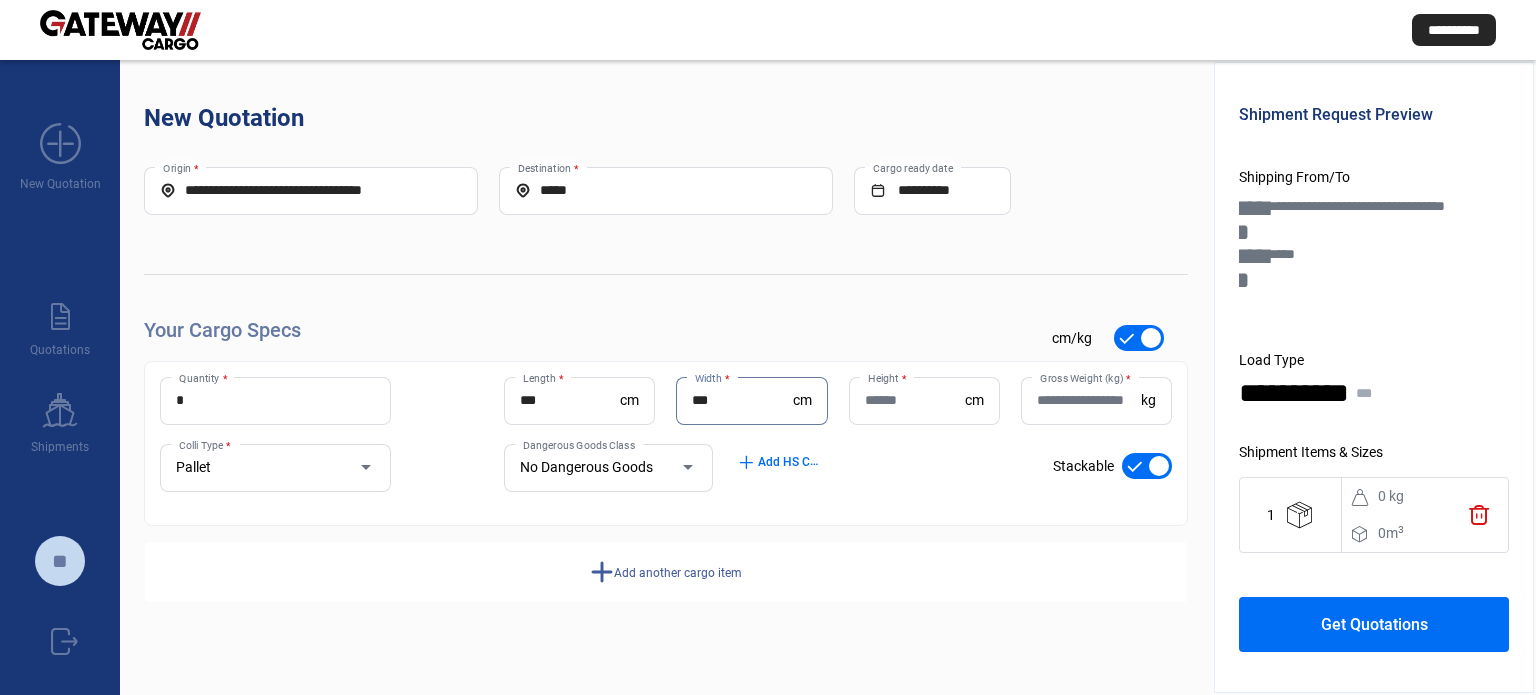 type on "***" 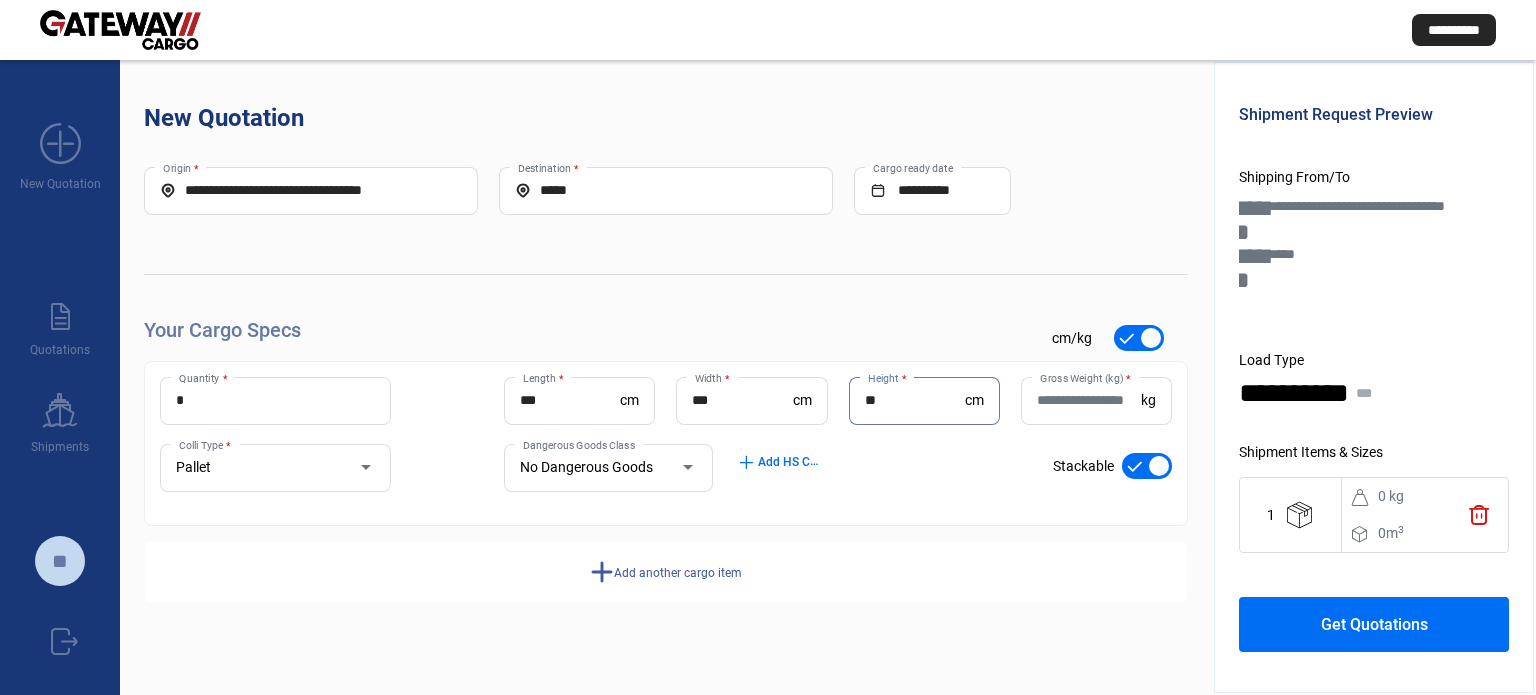 type on "**" 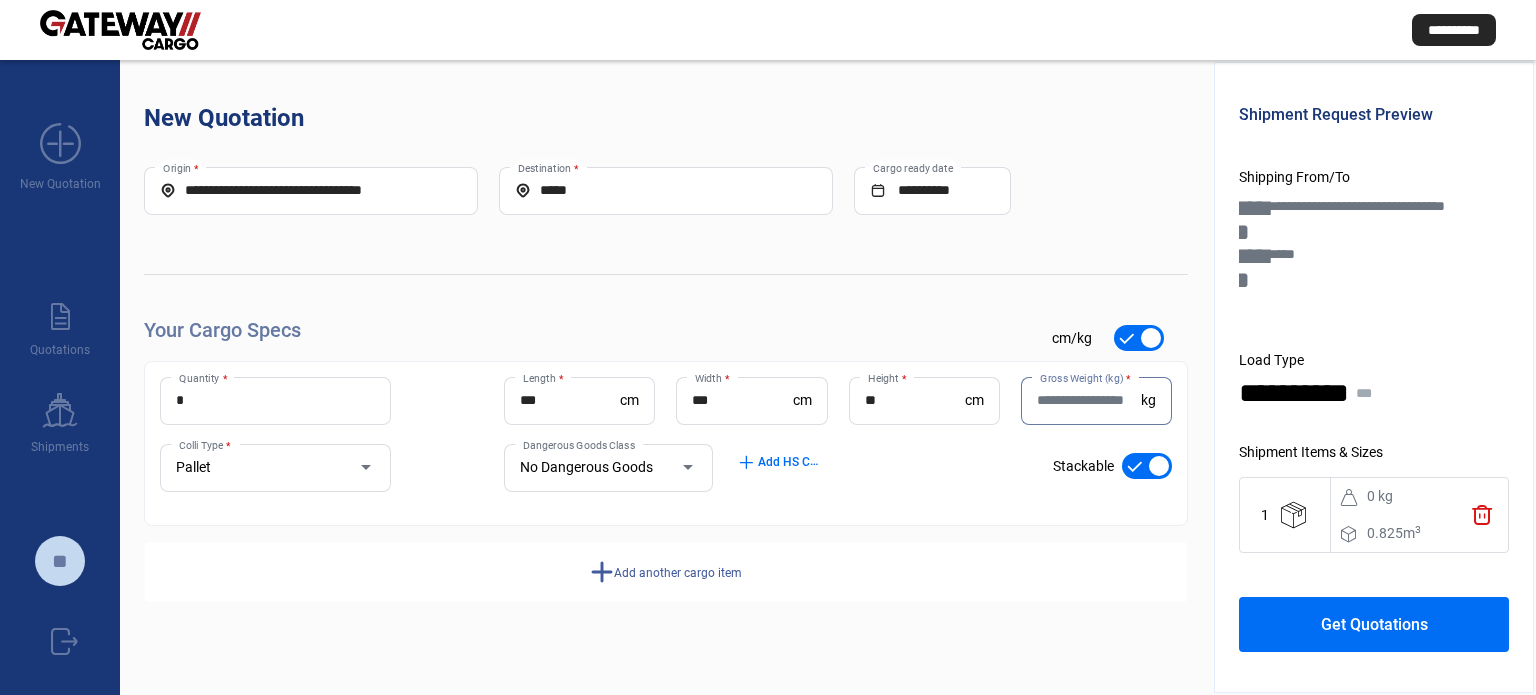 click on "Gross Weight (kg)  *" at bounding box center (1089, 400) 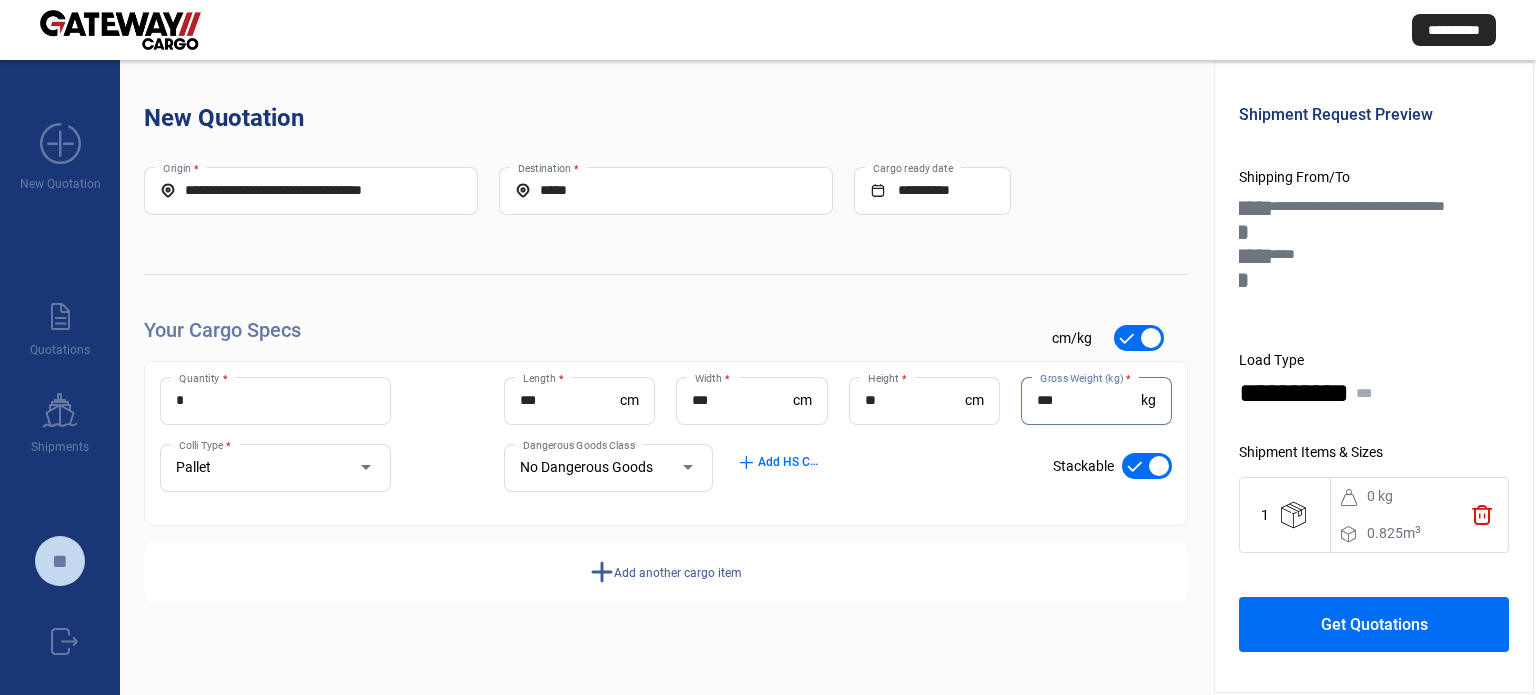 type on "***" 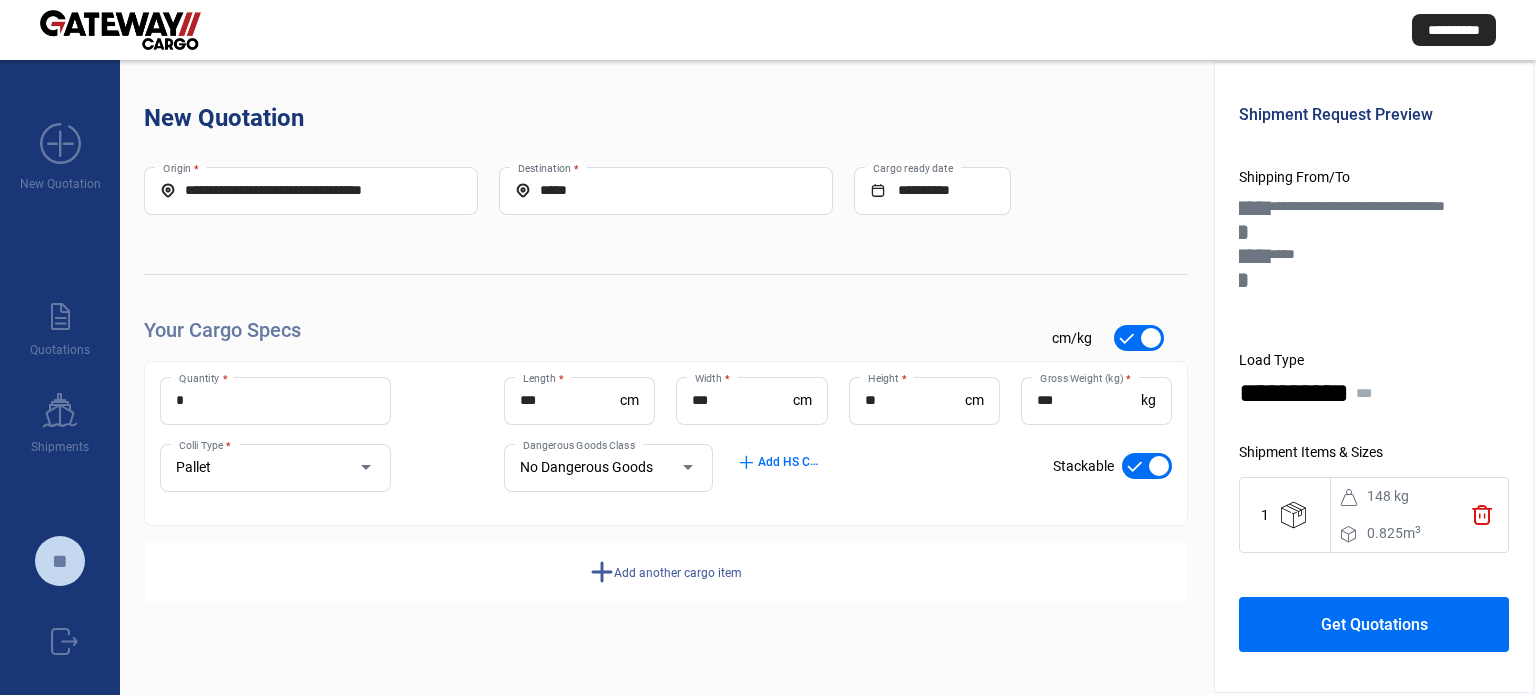 click on "Add another cargo item" 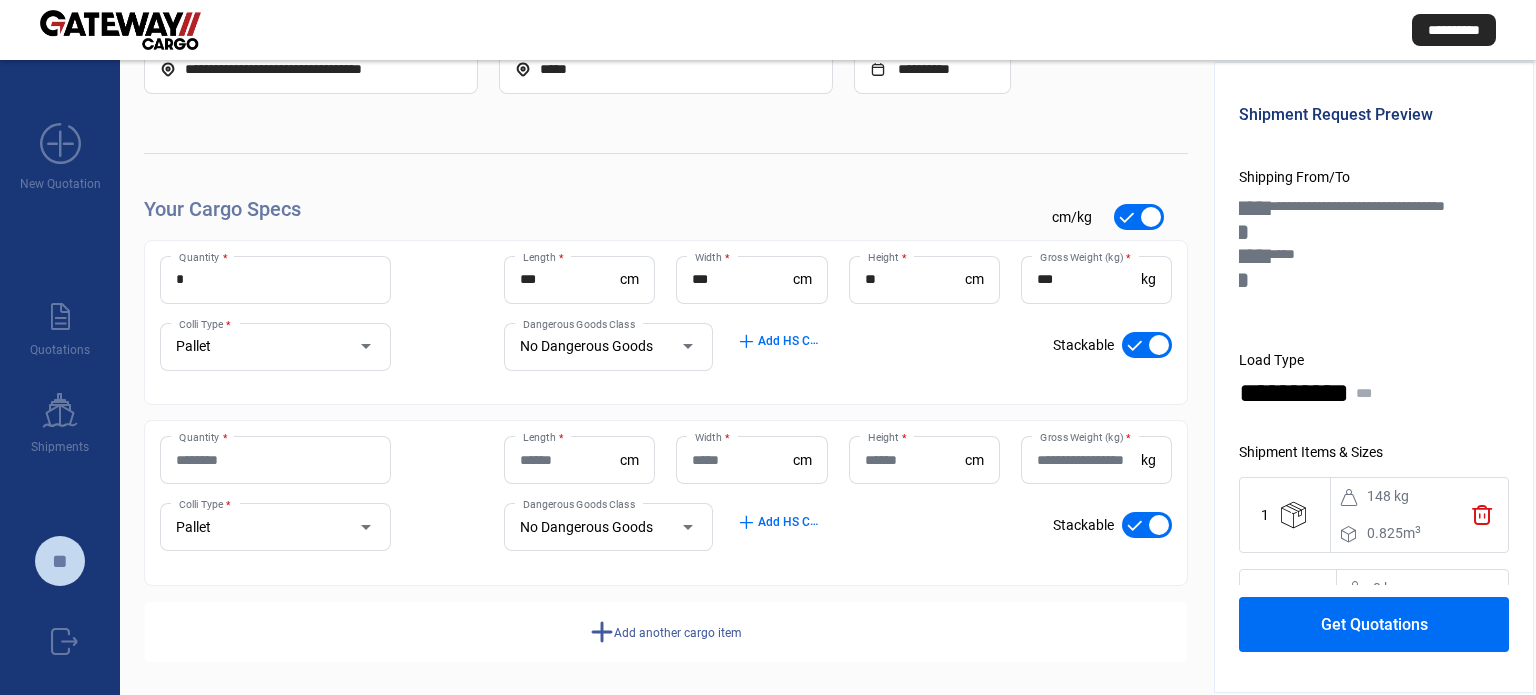 scroll, scrollTop: 128, scrollLeft: 0, axis: vertical 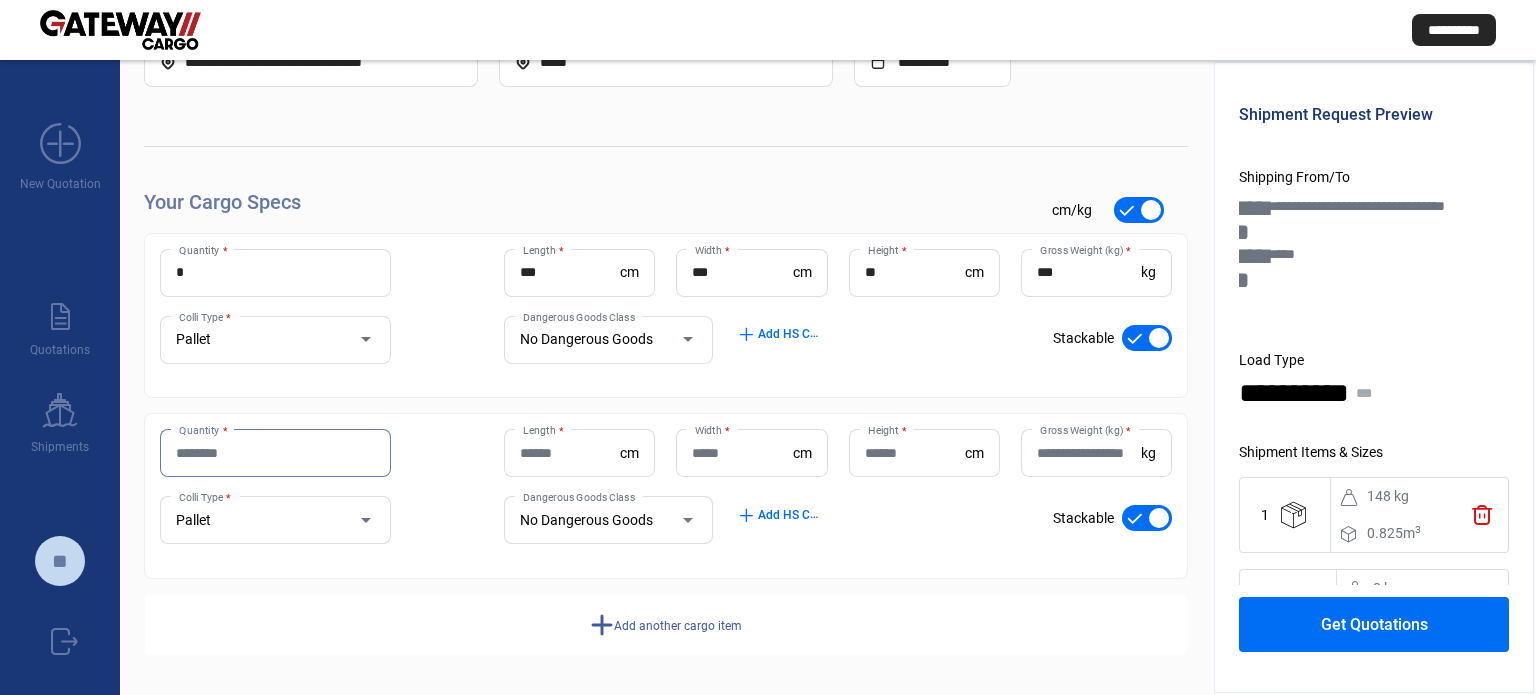 click on "Quantity *" at bounding box center [275, 453] 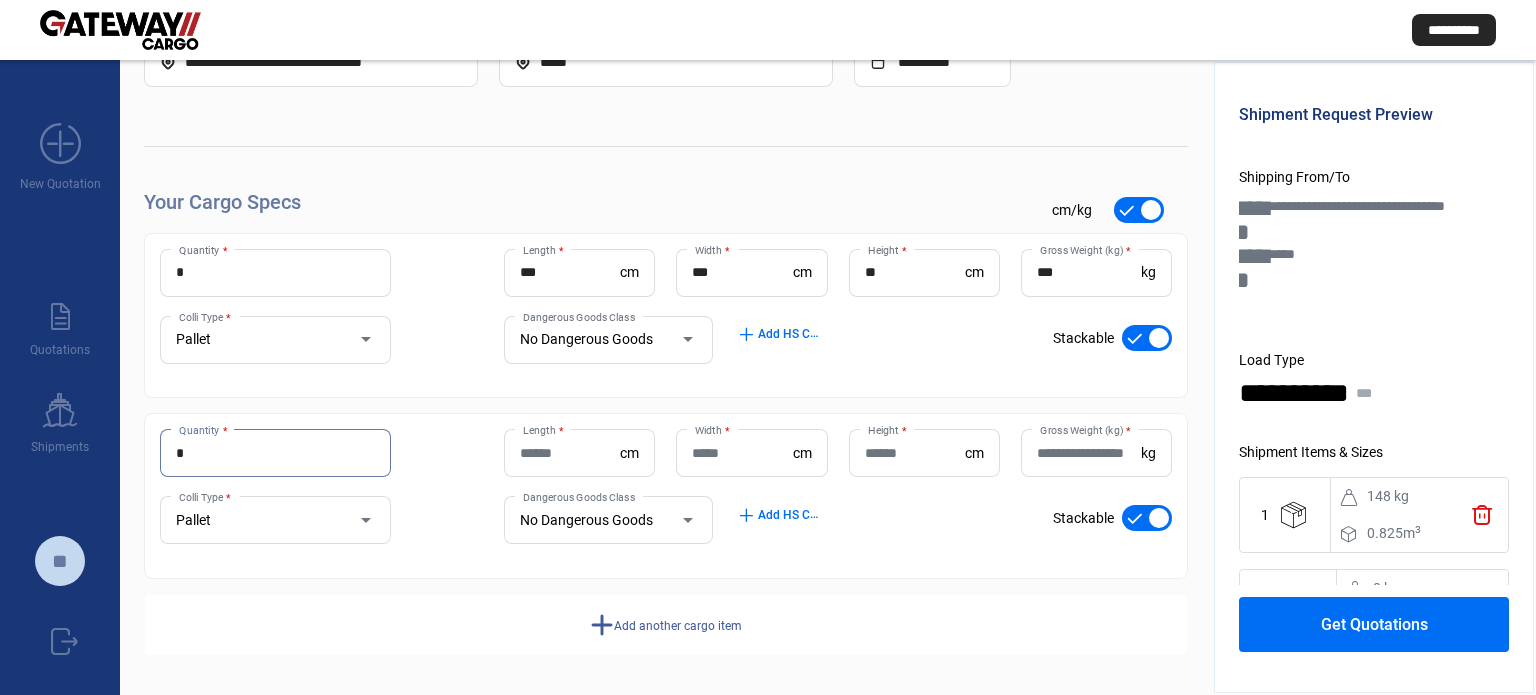 type on "*" 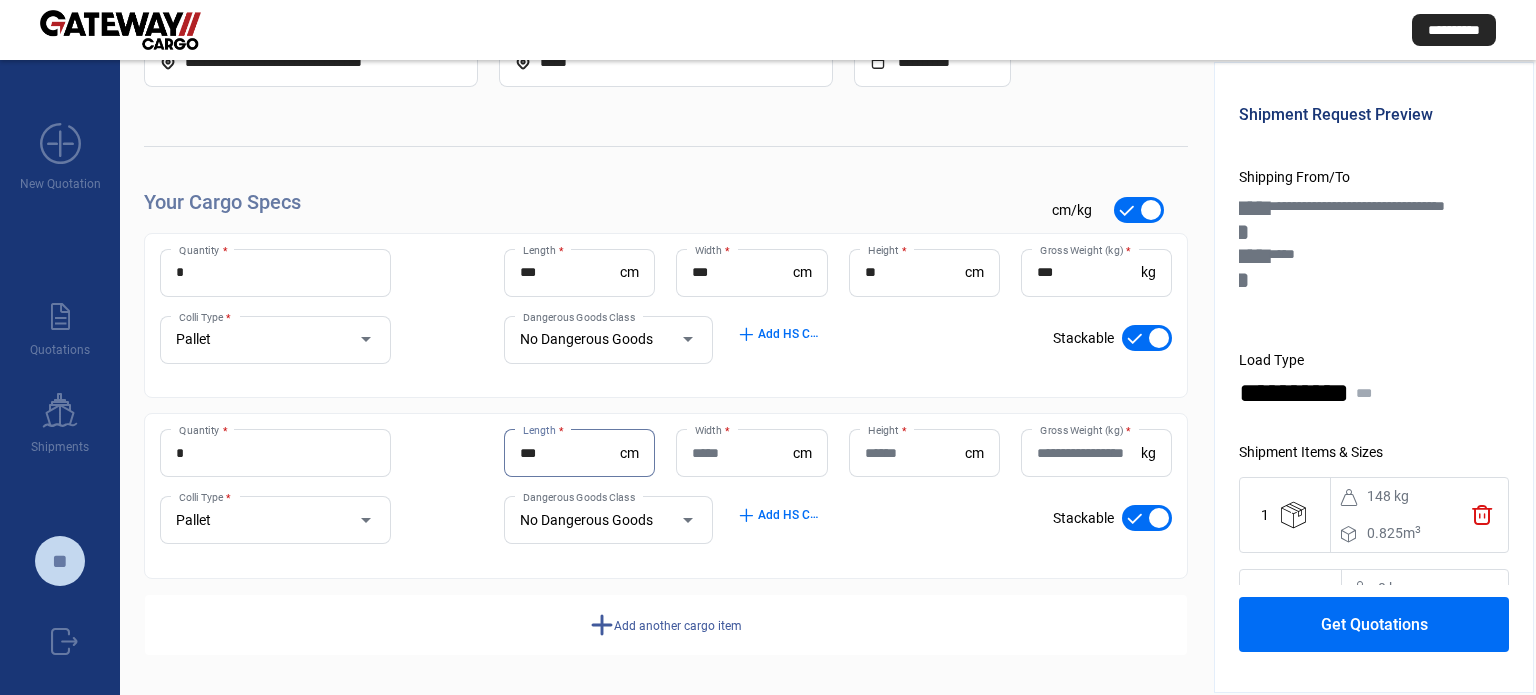 type on "***" 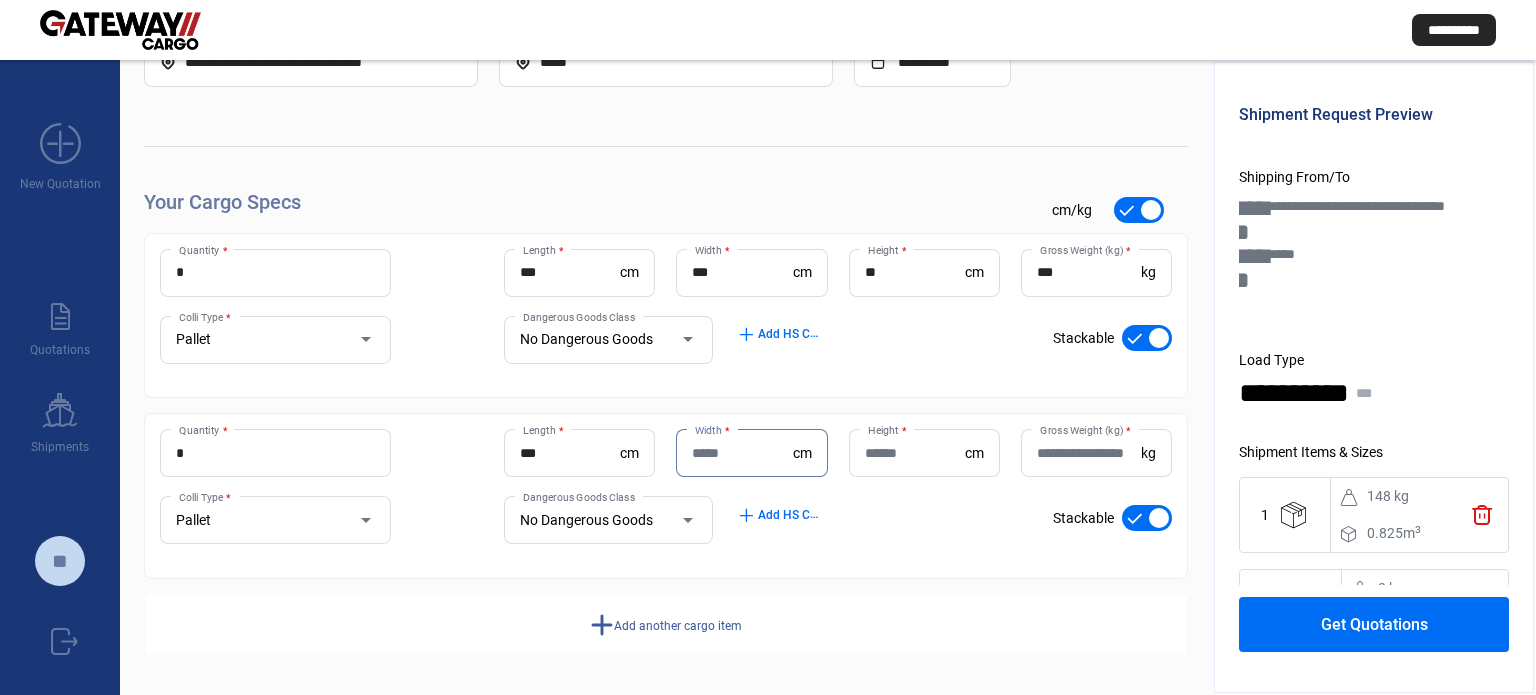 type on "*" 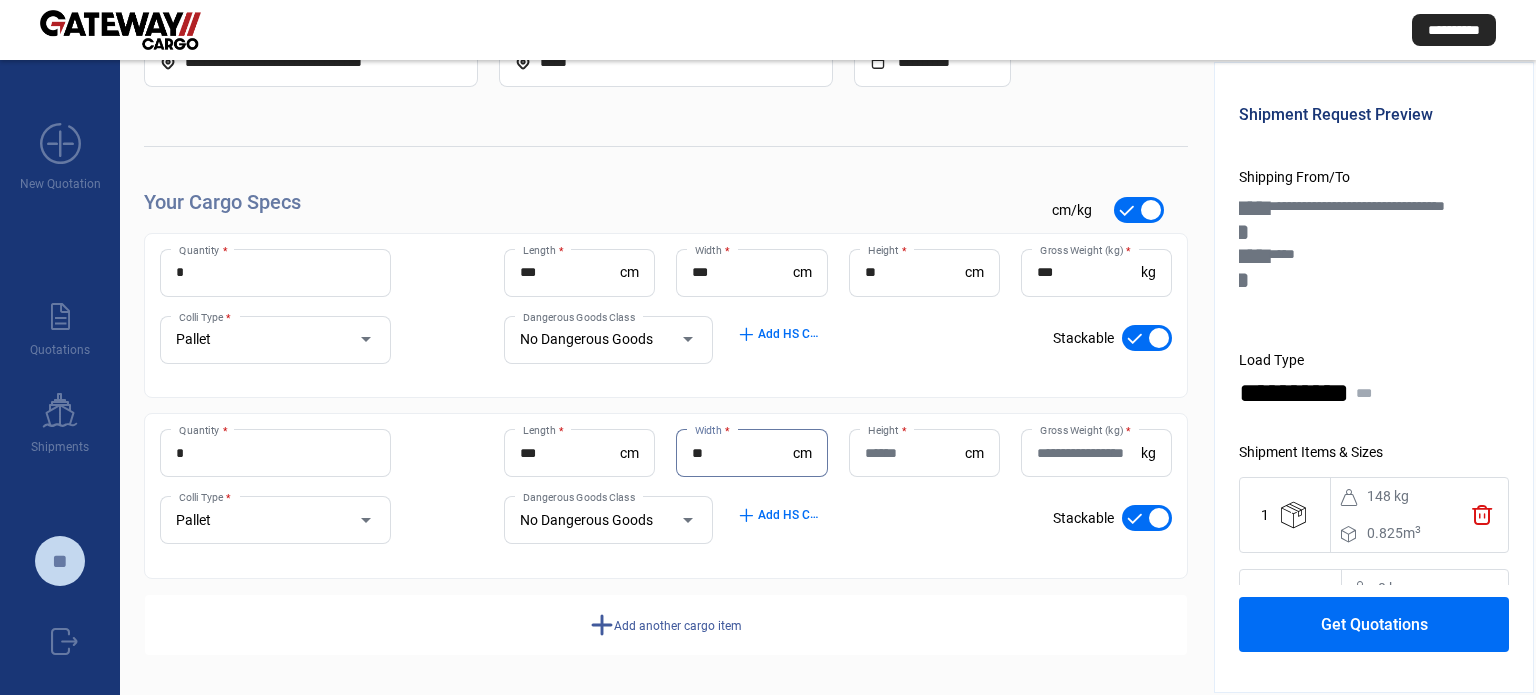 type on "**" 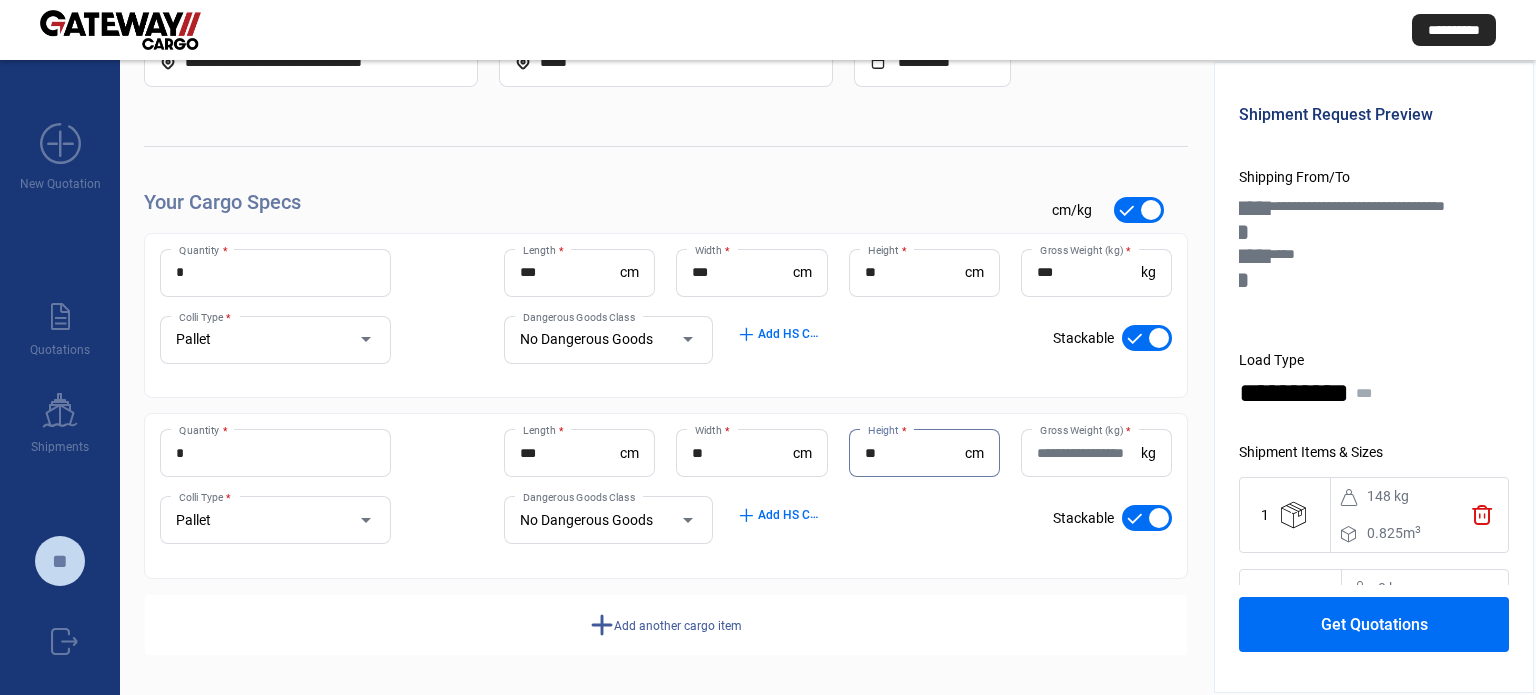 type on "**" 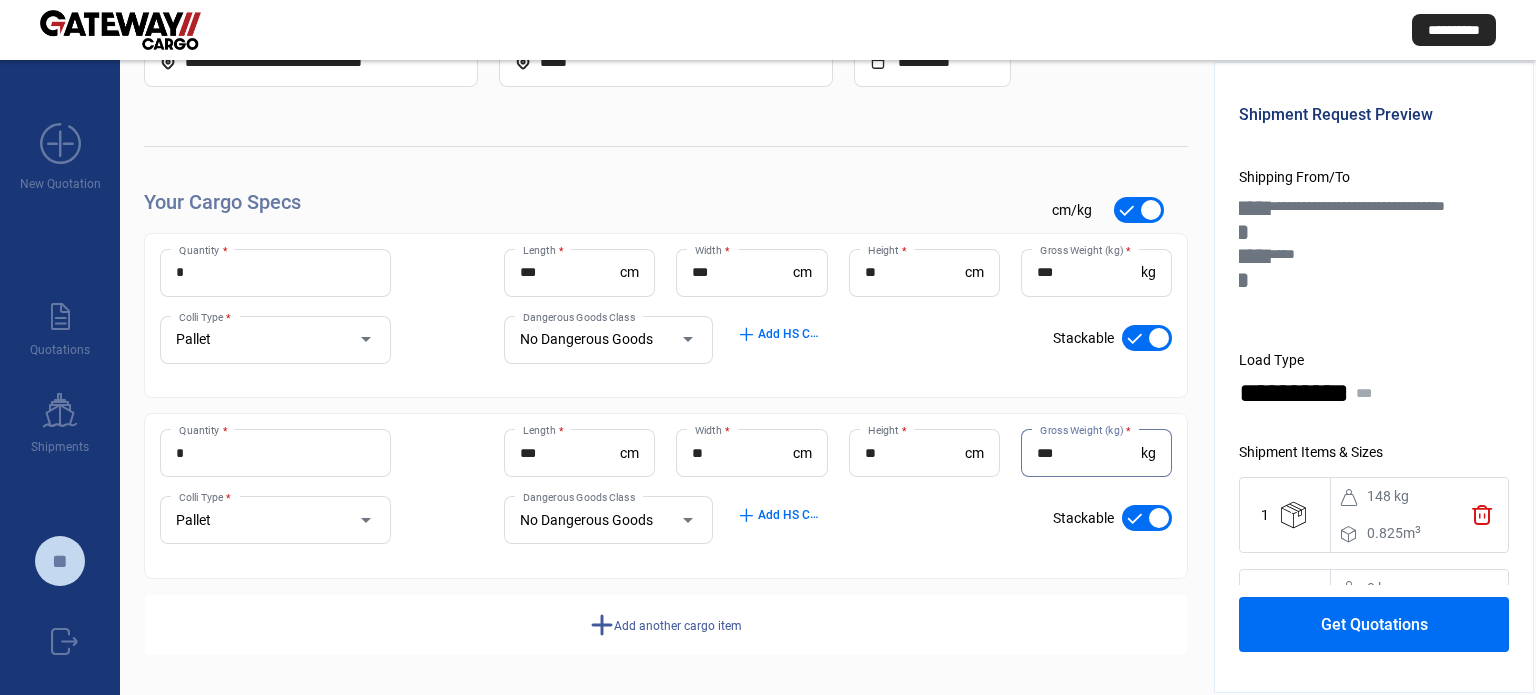 type on "***" 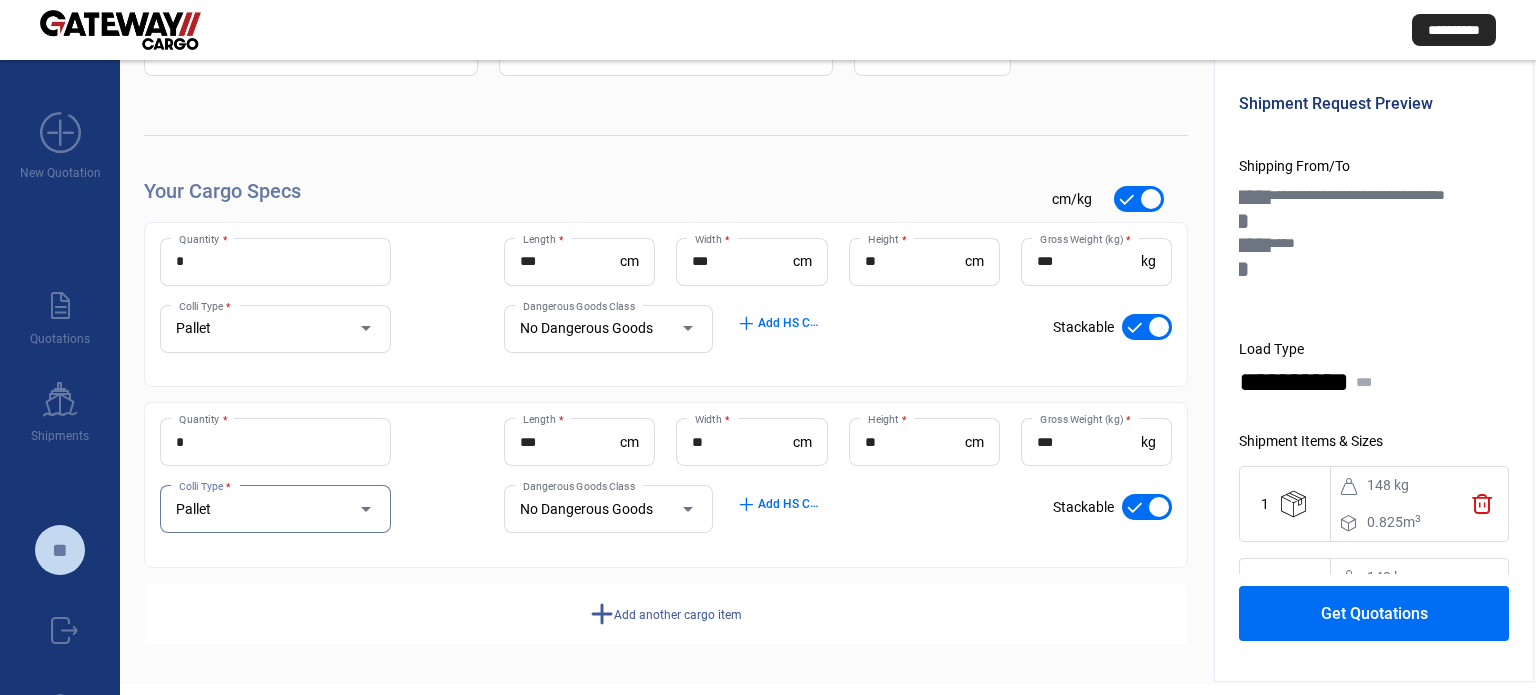 scroll, scrollTop: 0, scrollLeft: 0, axis: both 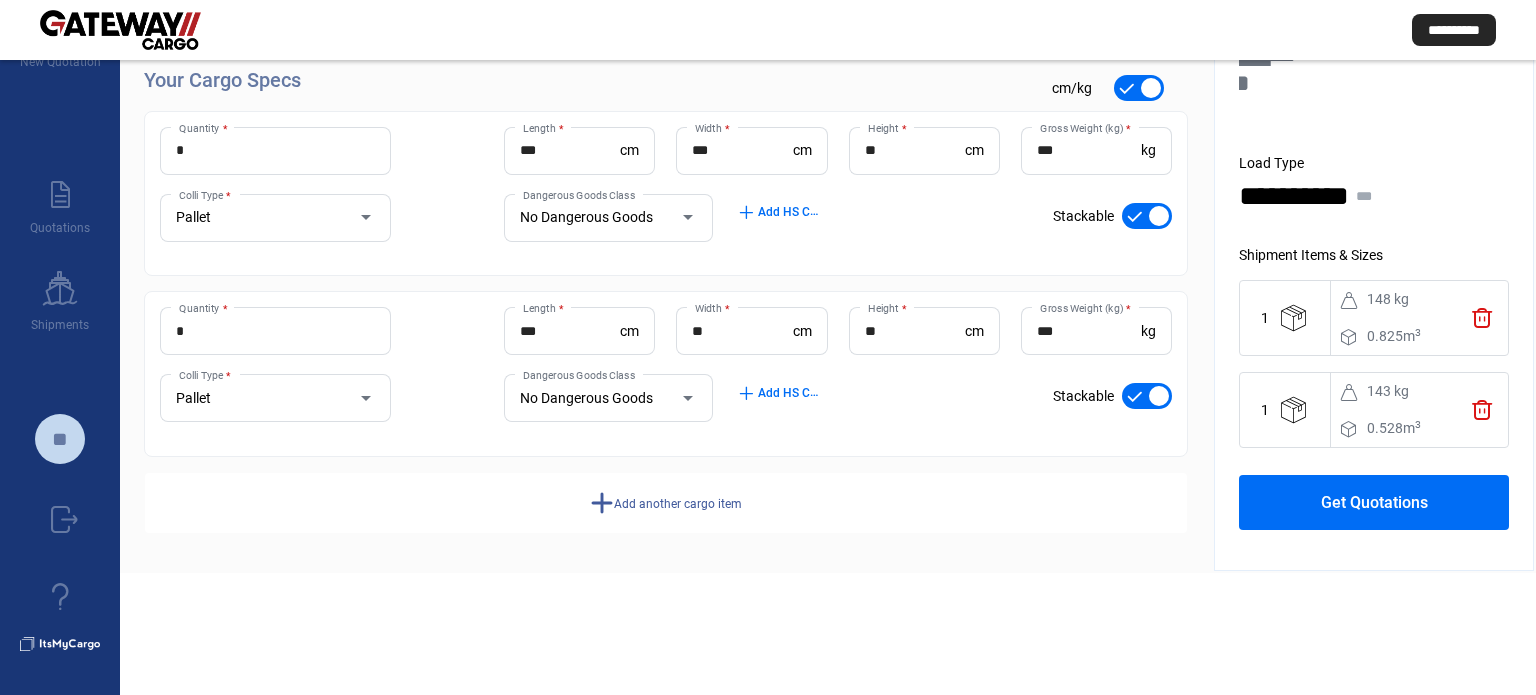 click on "Get Quotations" 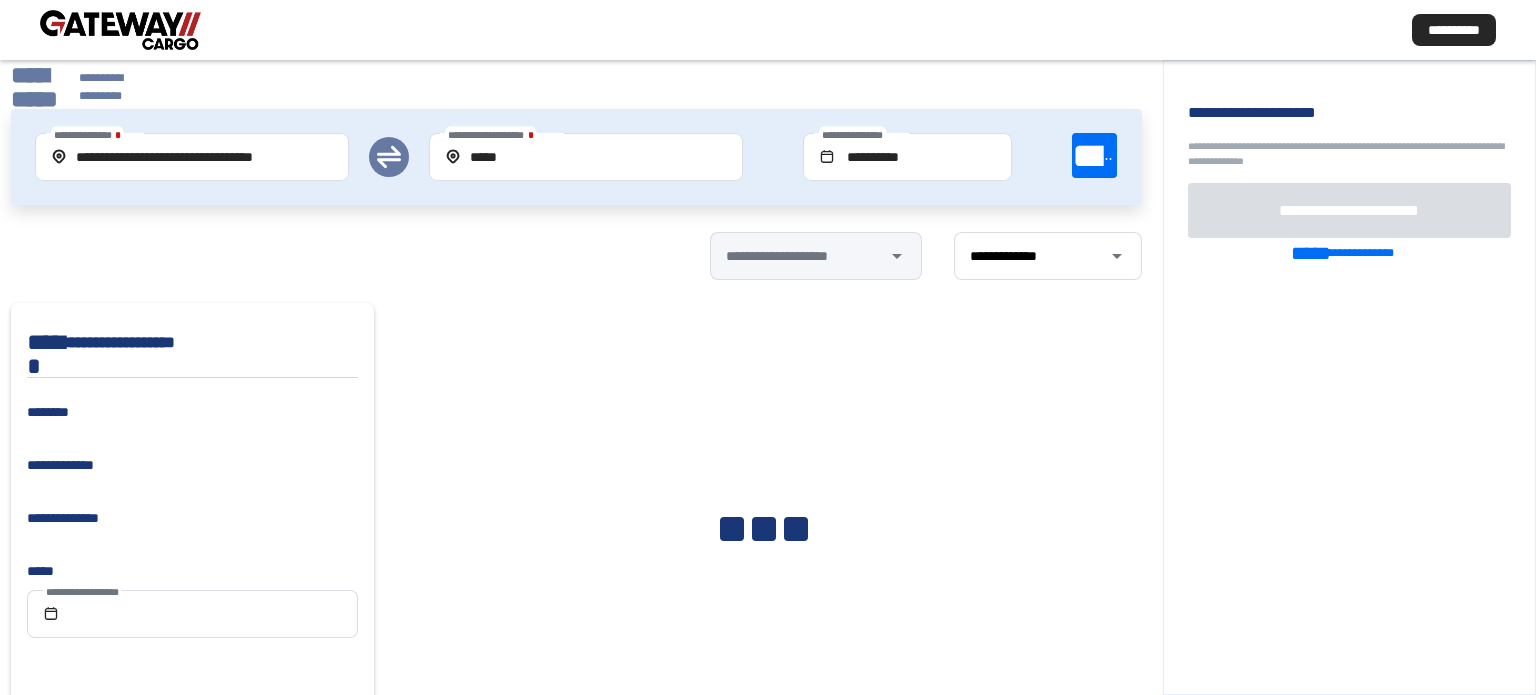 scroll, scrollTop: 0, scrollLeft: 0, axis: both 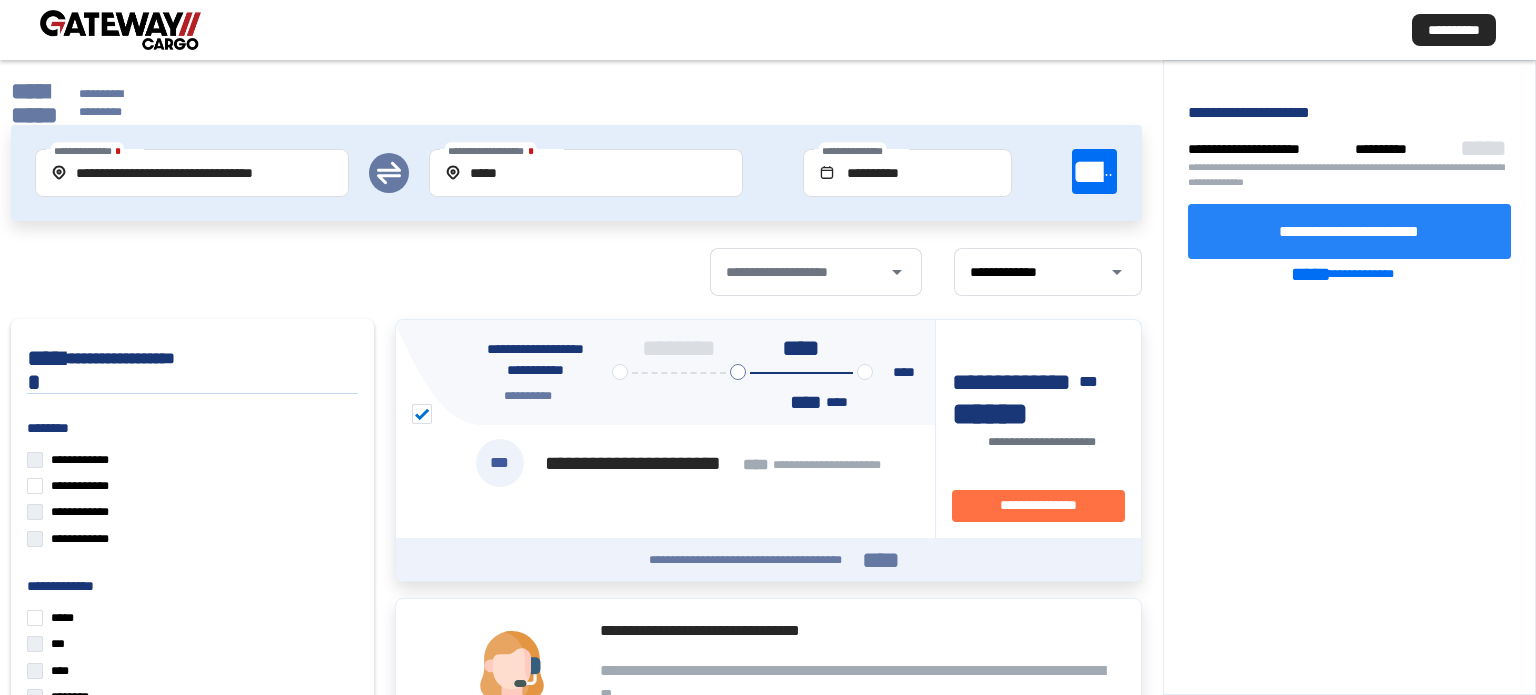 click on "**********" 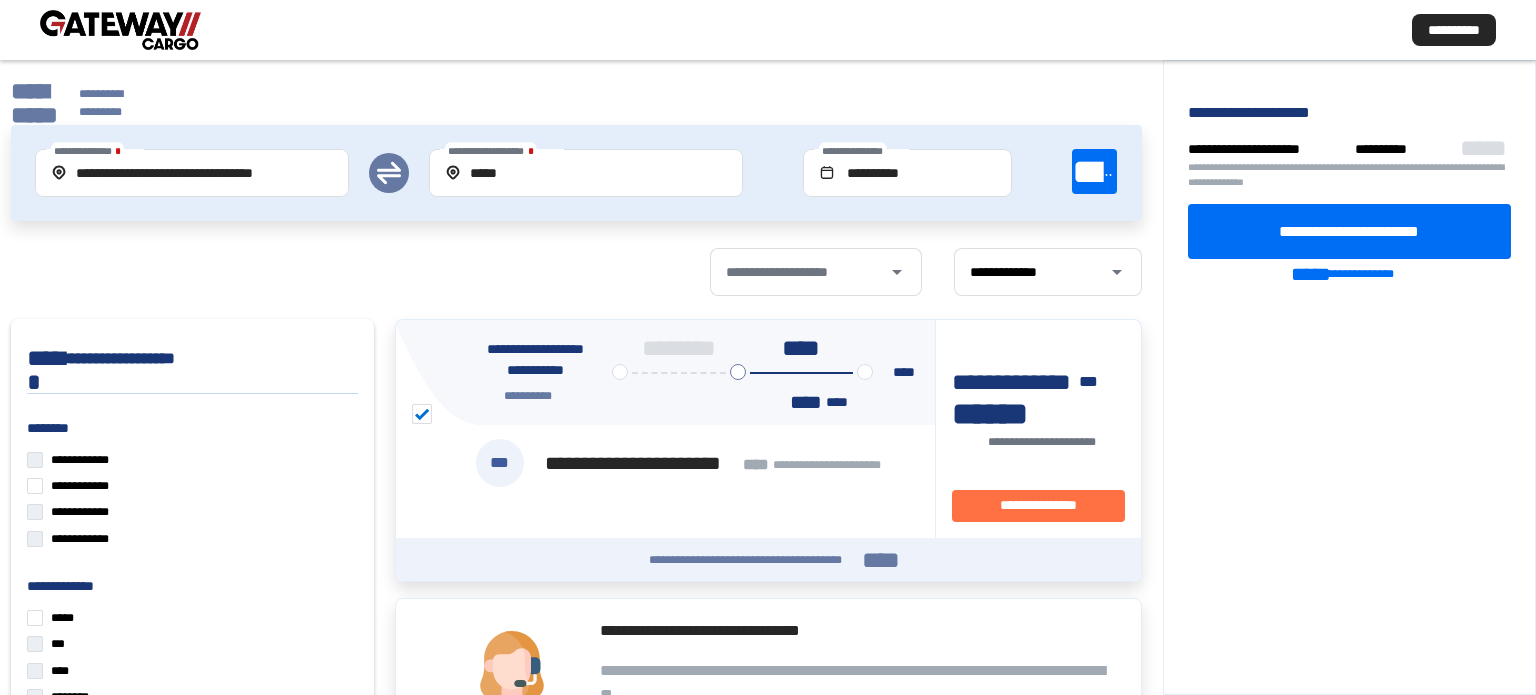 click on "**********" 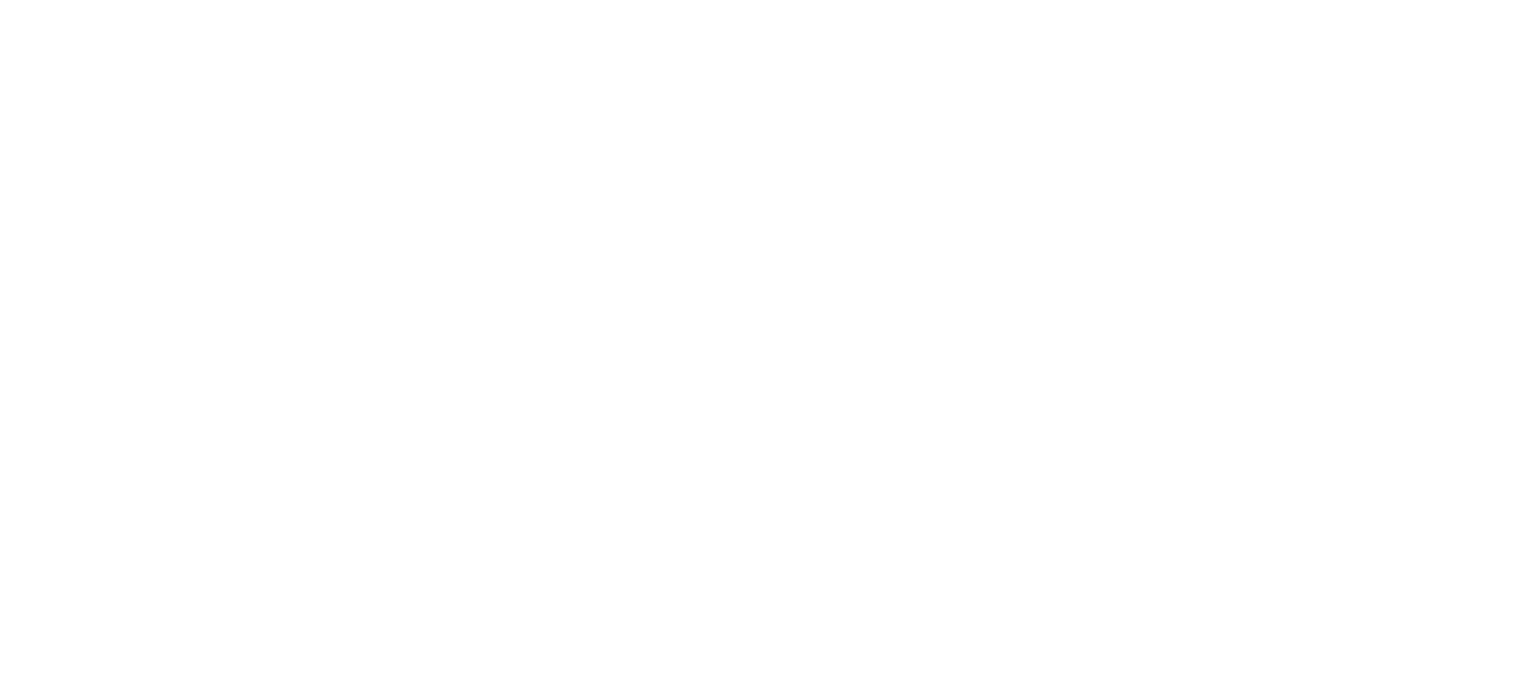 scroll, scrollTop: 0, scrollLeft: 0, axis: both 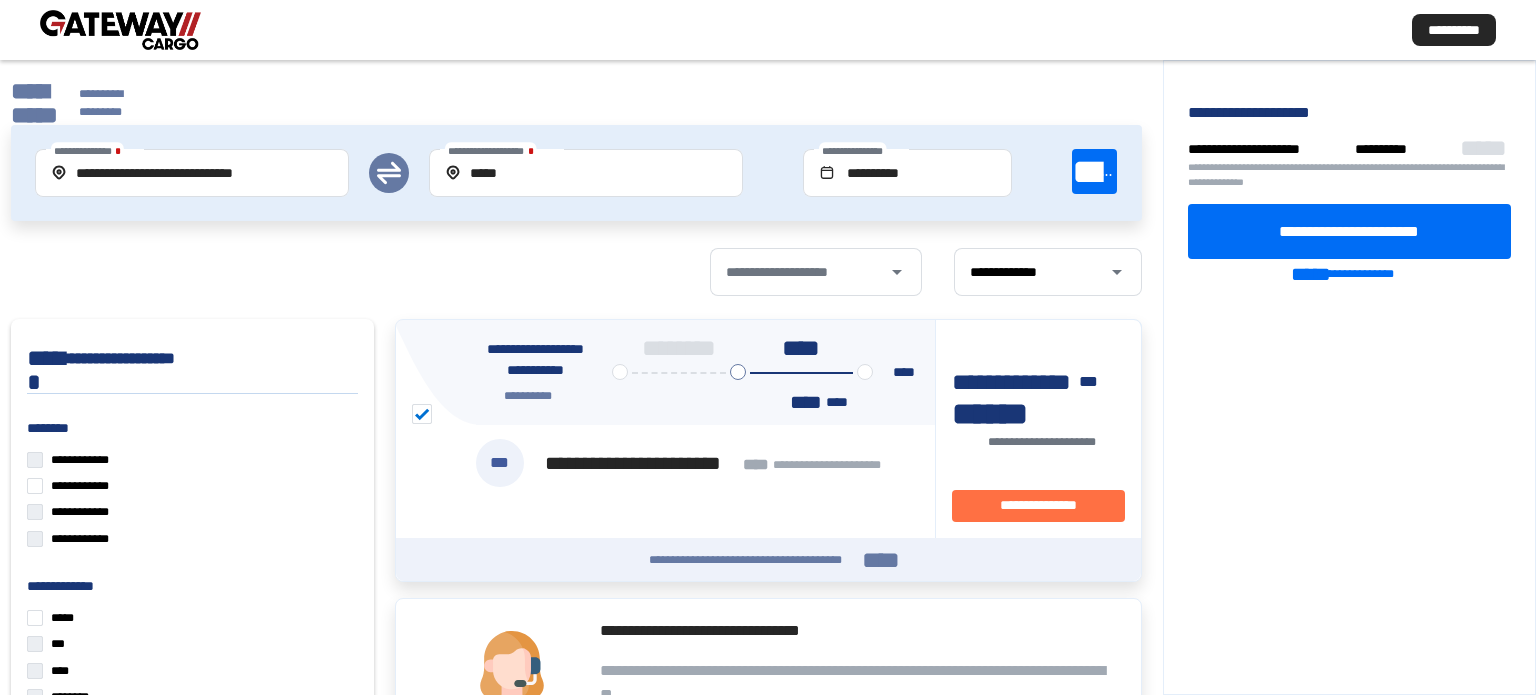 click on "**********" 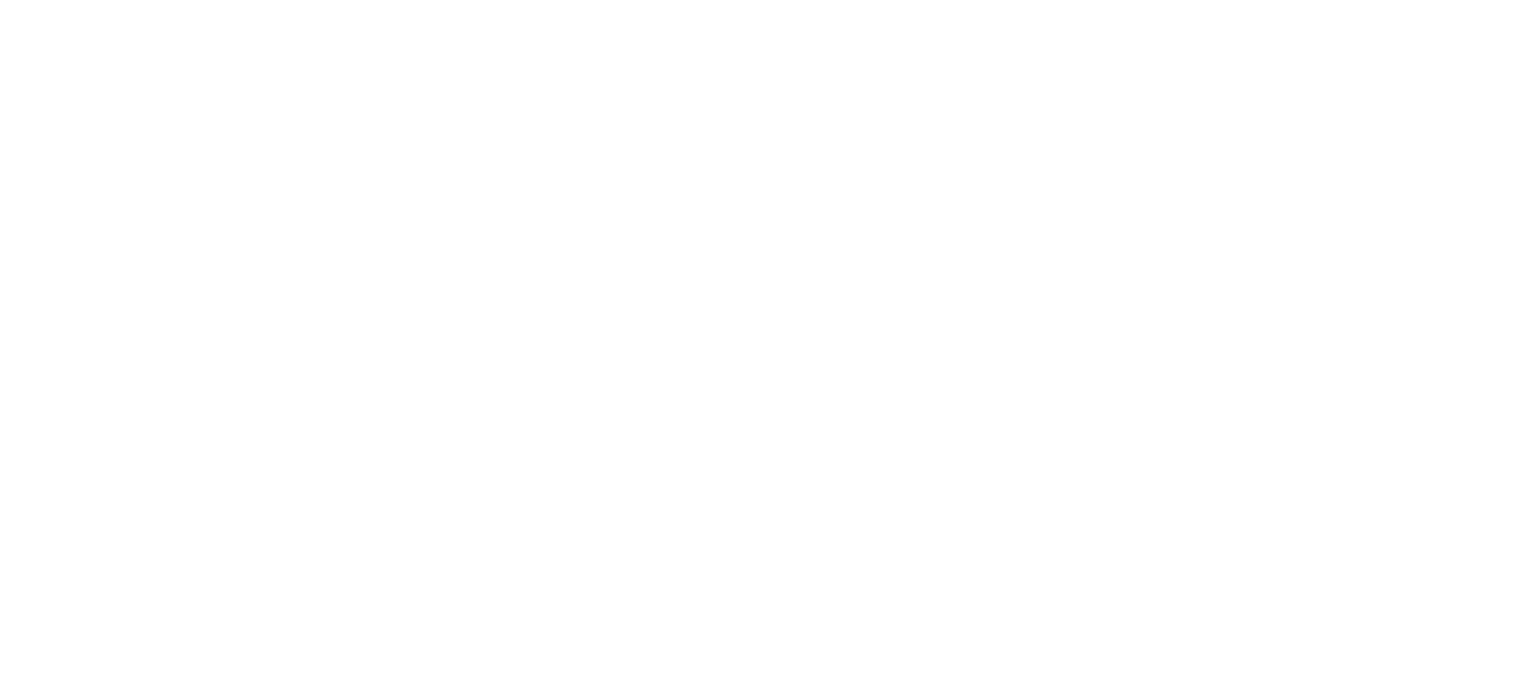scroll, scrollTop: 0, scrollLeft: 0, axis: both 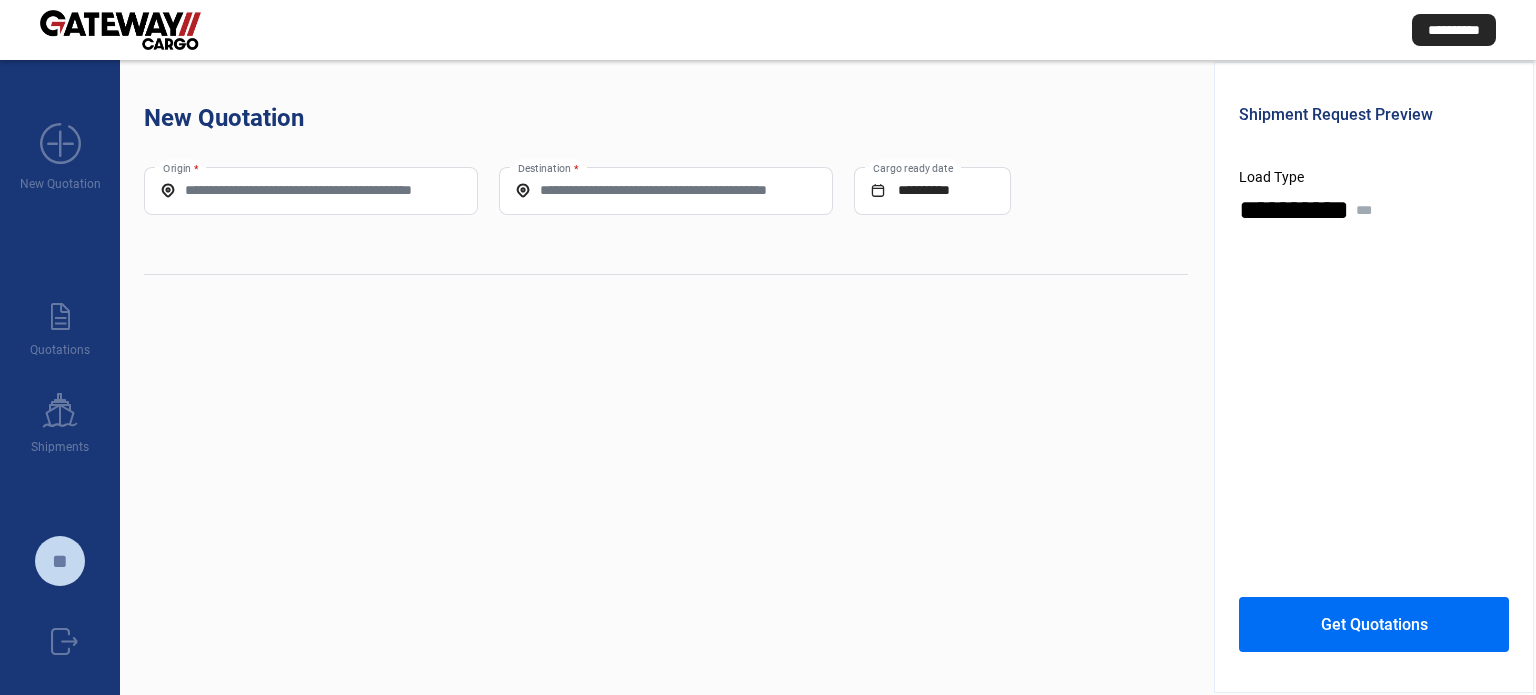 click on "Origin *" at bounding box center (311, 190) 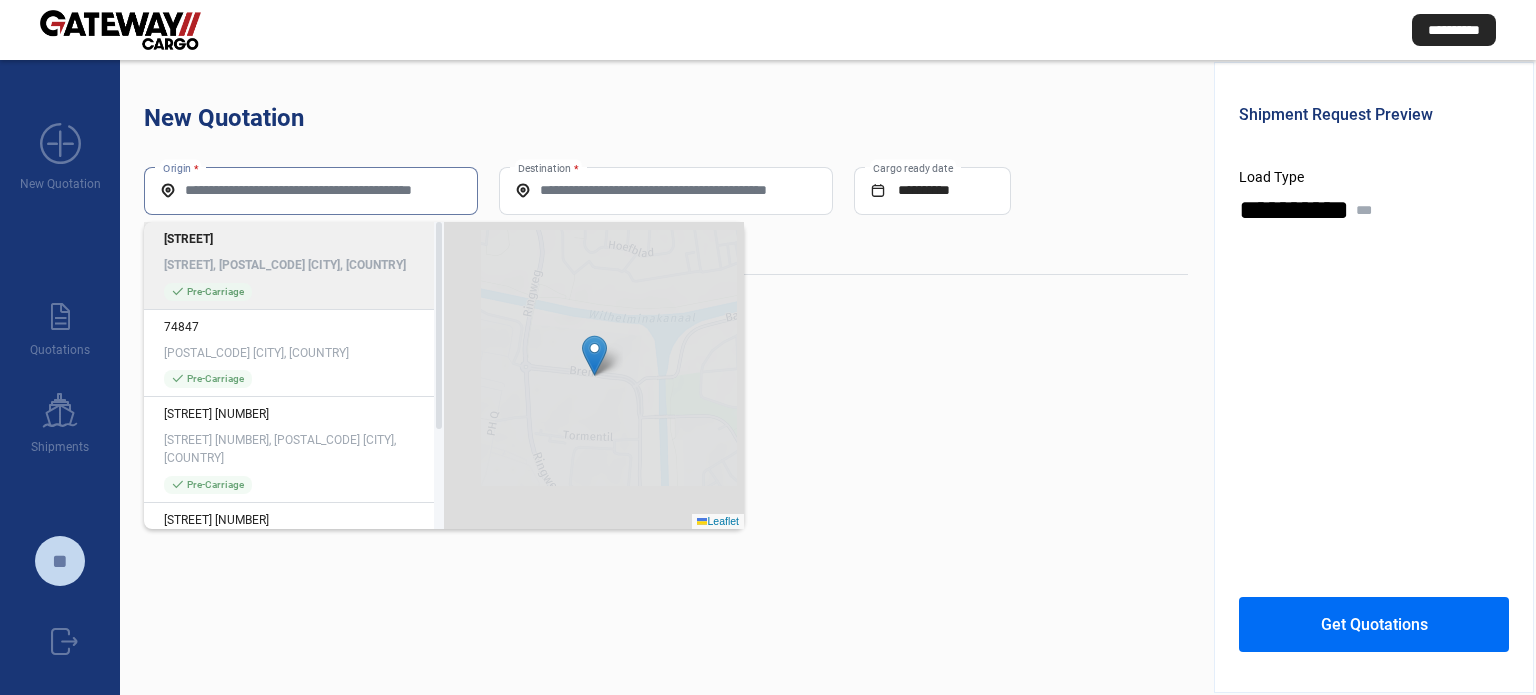 paste on "**********" 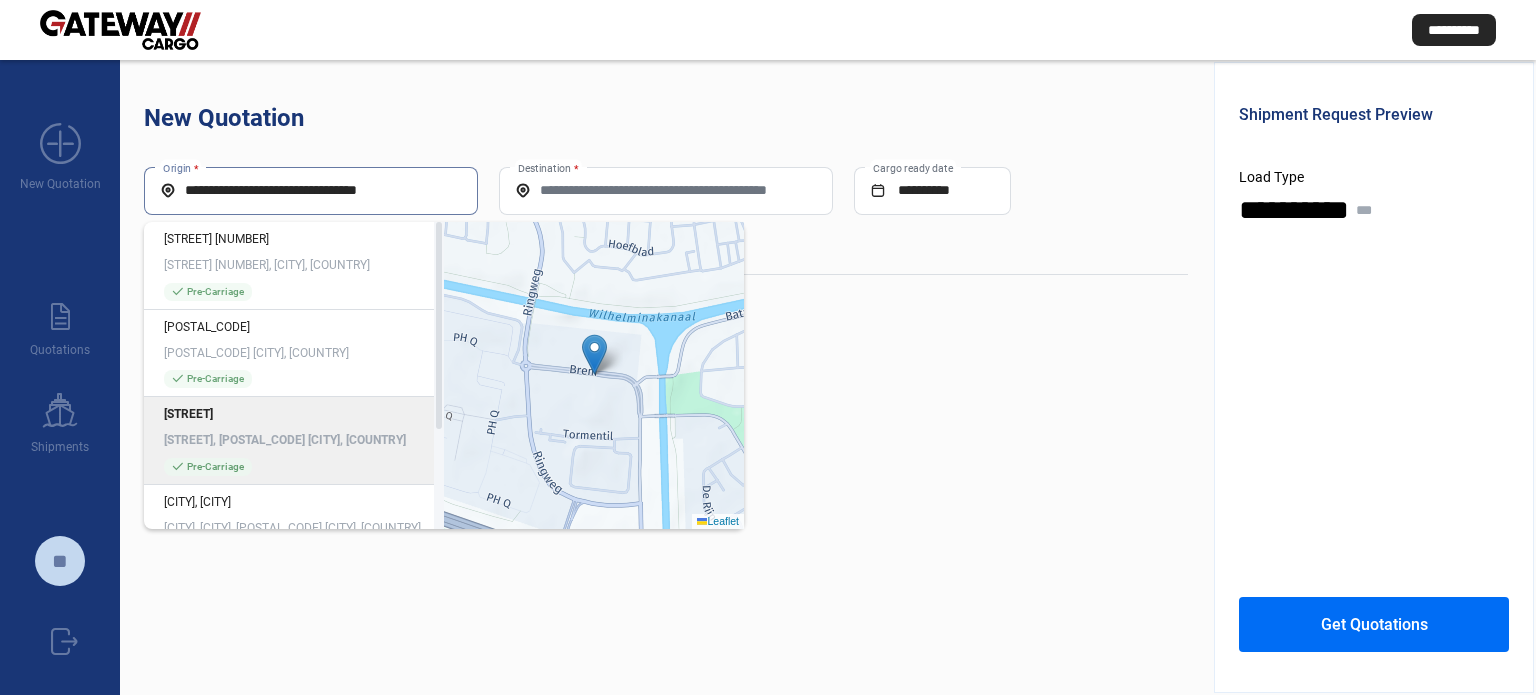 type on "**********" 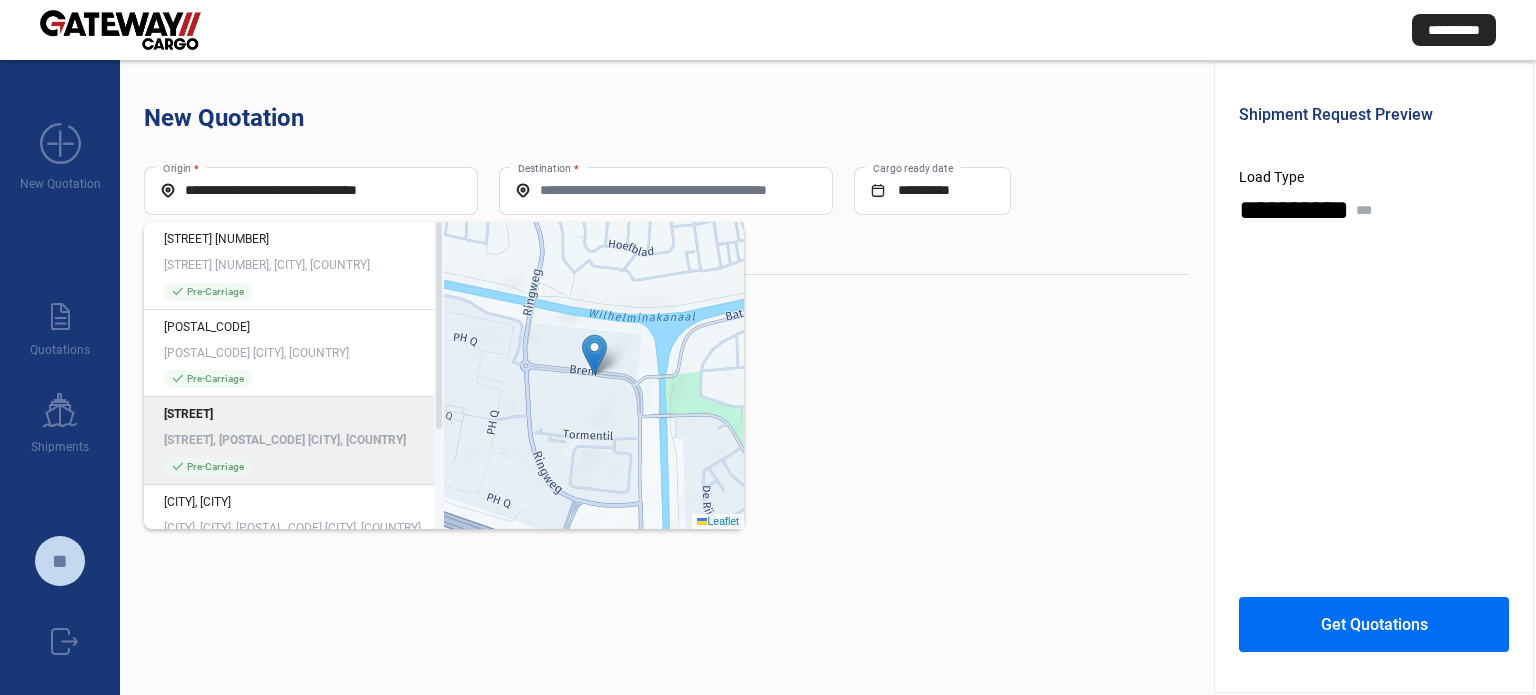 click on "[STREET], [POSTAL_CODE] [CITY], [COUNTRY]" 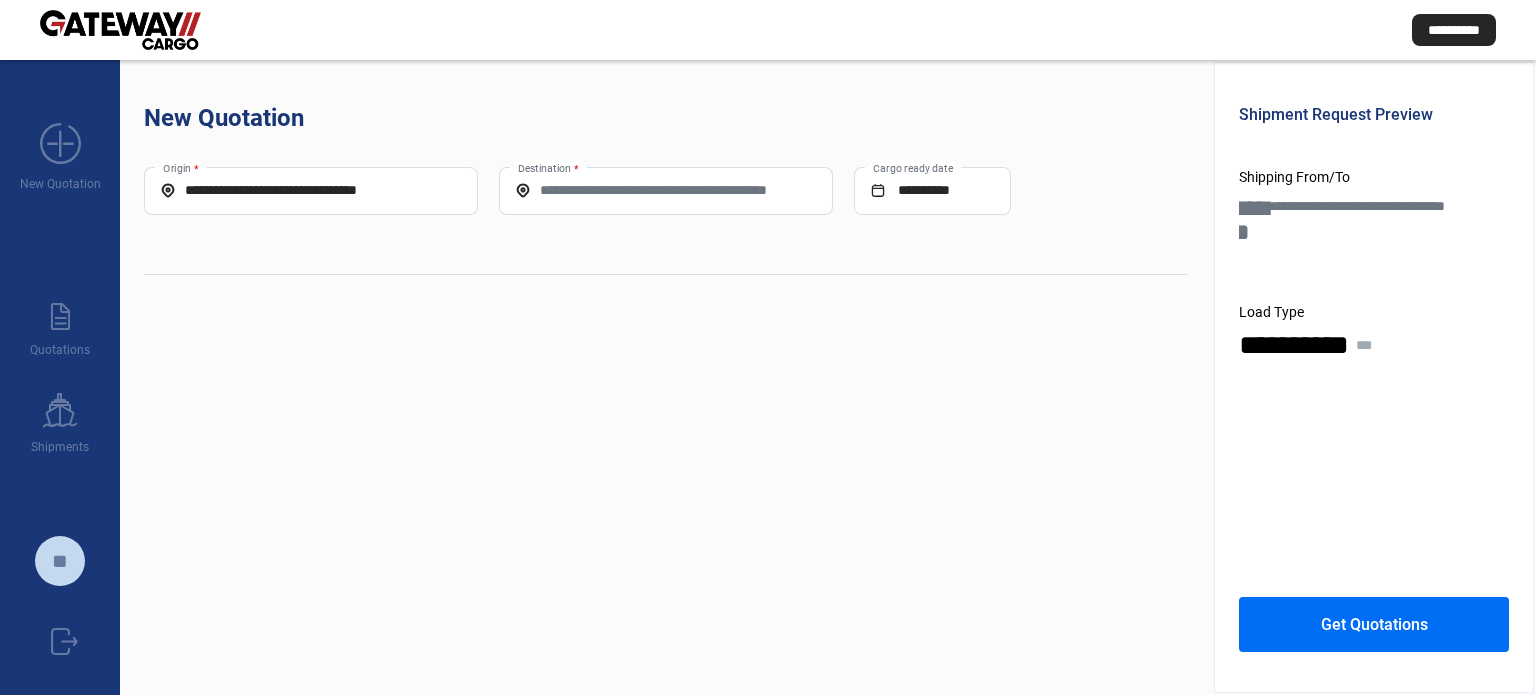 click on "Destination *" at bounding box center [666, 190] 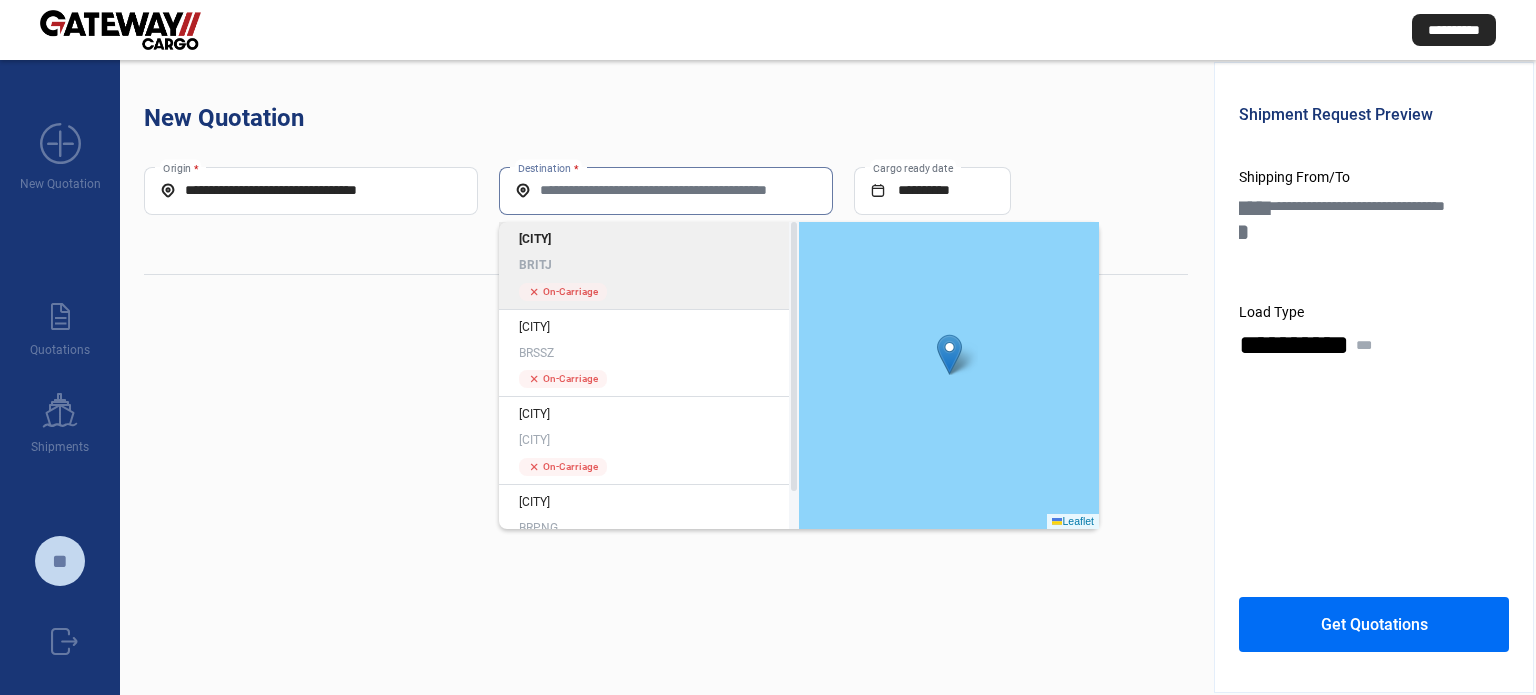 click on "BRITJ" 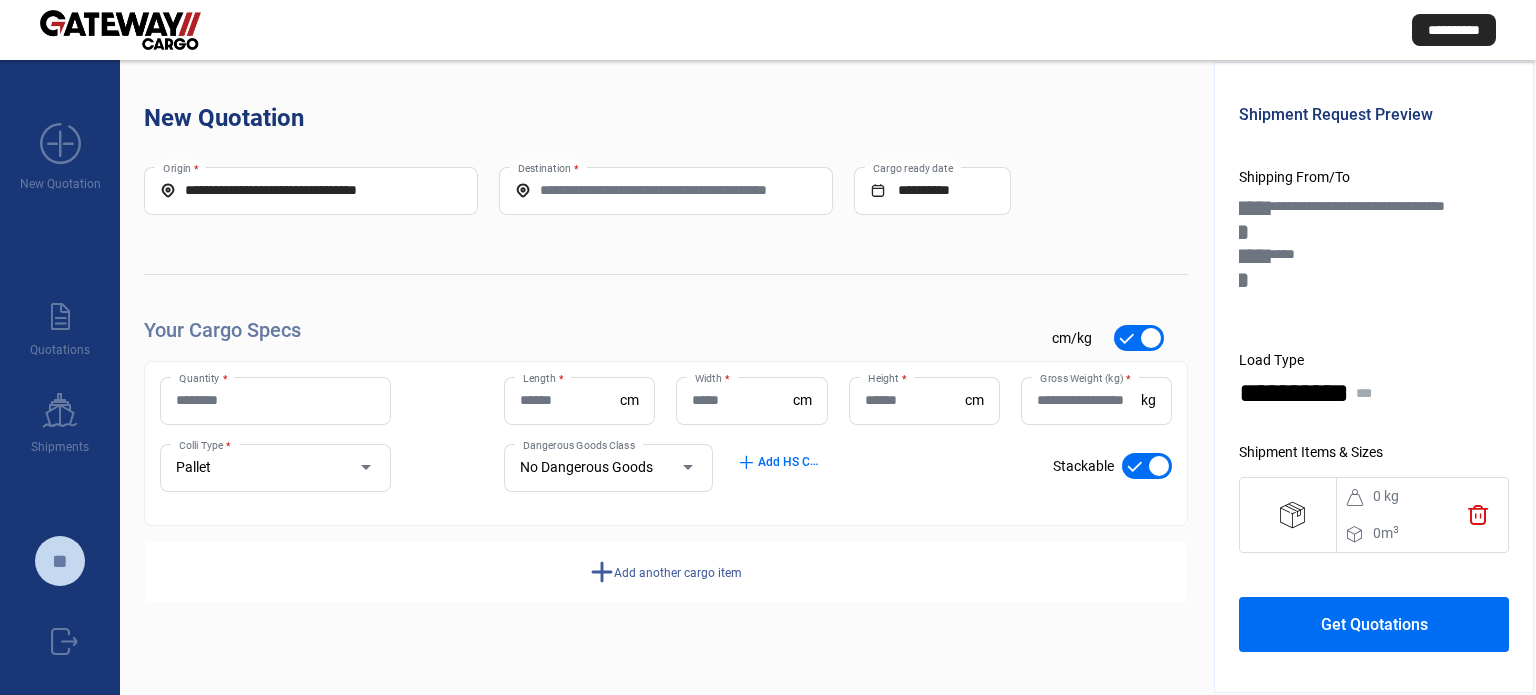 click on "Destination *" at bounding box center [666, 190] 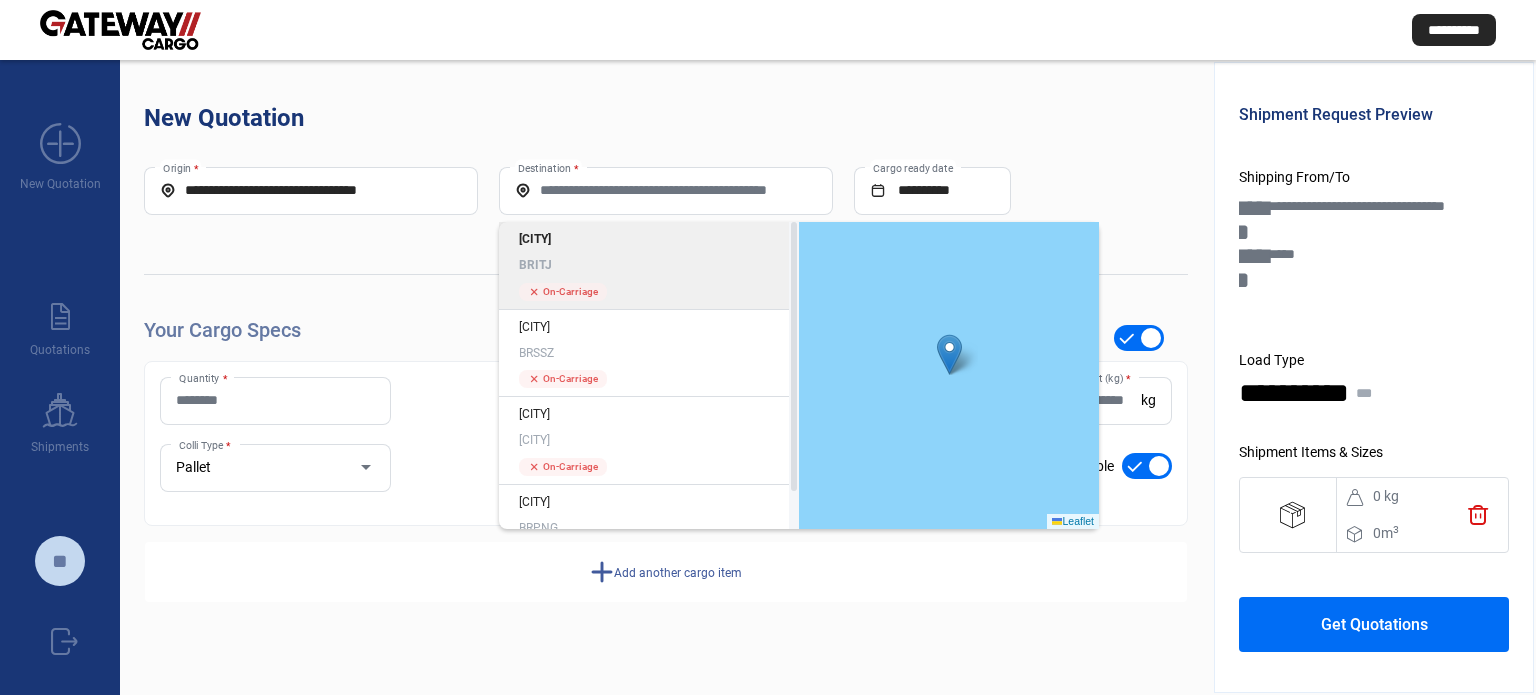 click on "BRITJ" 